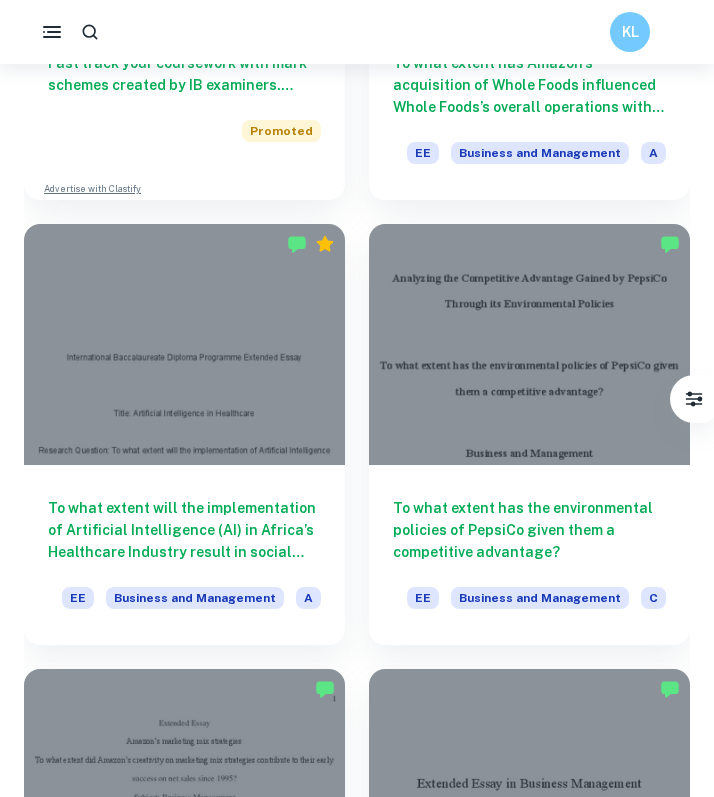 scroll, scrollTop: 1766, scrollLeft: 0, axis: vertical 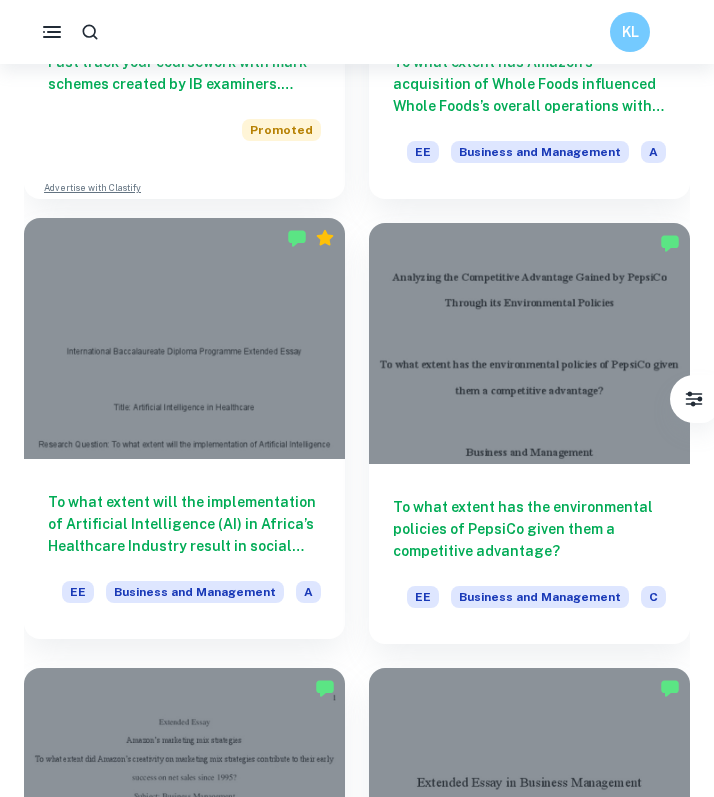 click on "To what extent will the implementation of Artificial Intelligence (AI) in Africa’s Healthcare Industry result in social benefits?" at bounding box center [184, 524] 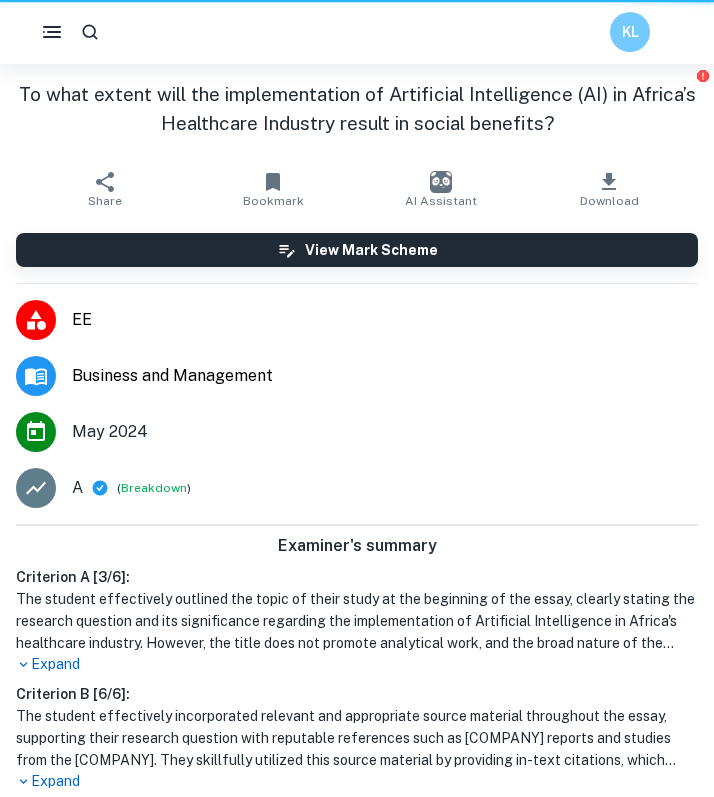scroll, scrollTop: 0, scrollLeft: 0, axis: both 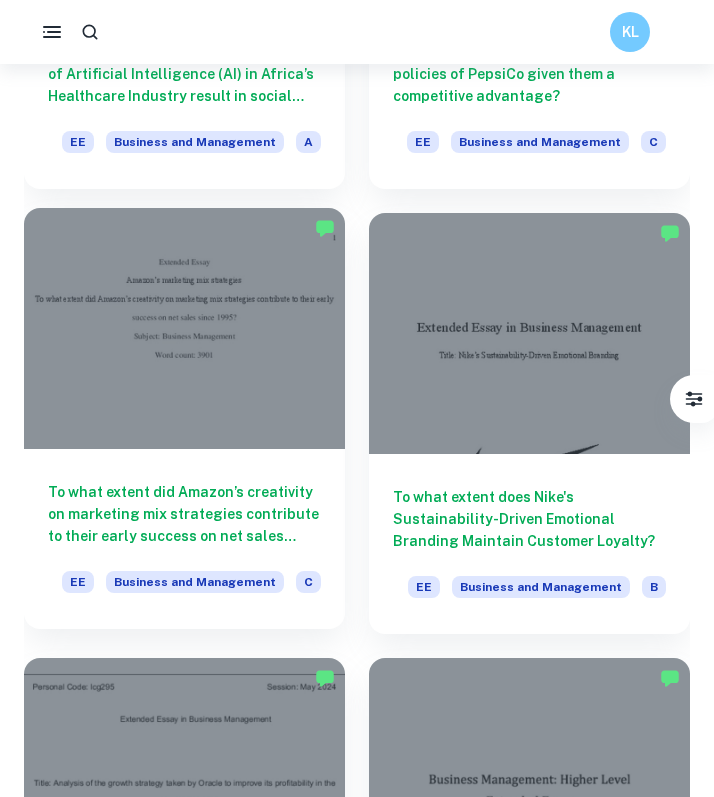 click on "To what extent did Amazon’s creativity on marketing mix strategies contribute to their early success on net sales since 1995?" at bounding box center (184, 514) 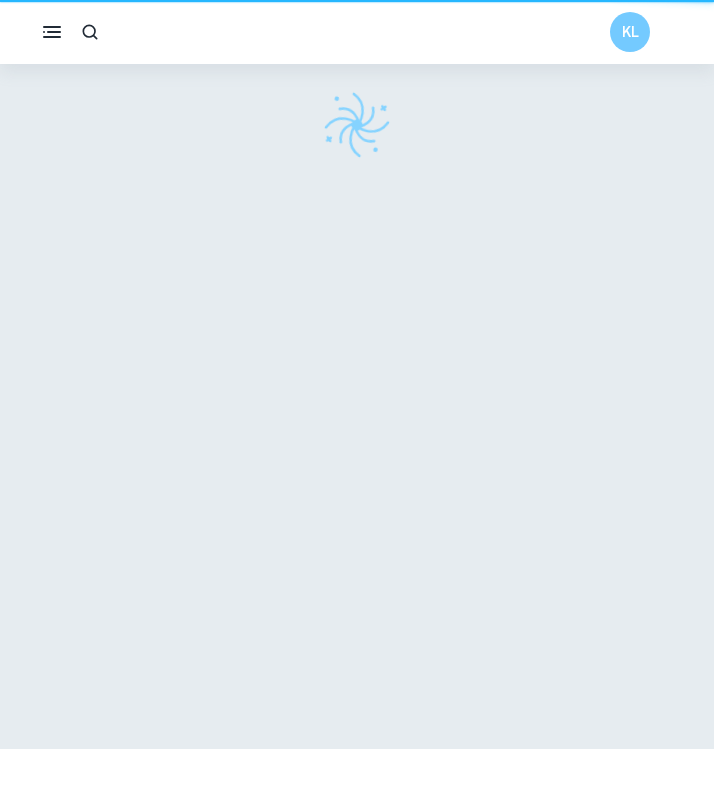 scroll, scrollTop: 0, scrollLeft: 0, axis: both 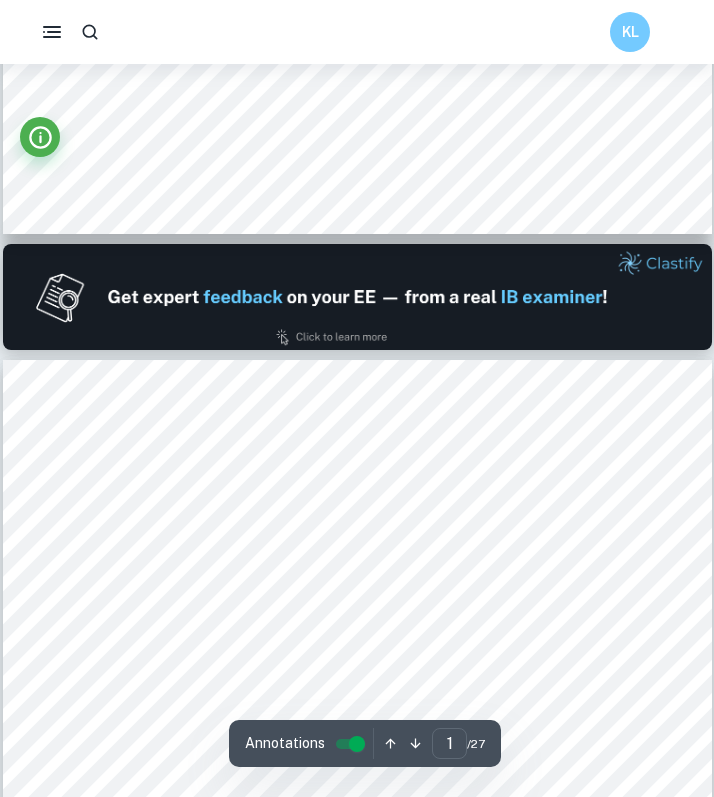 type on "2" 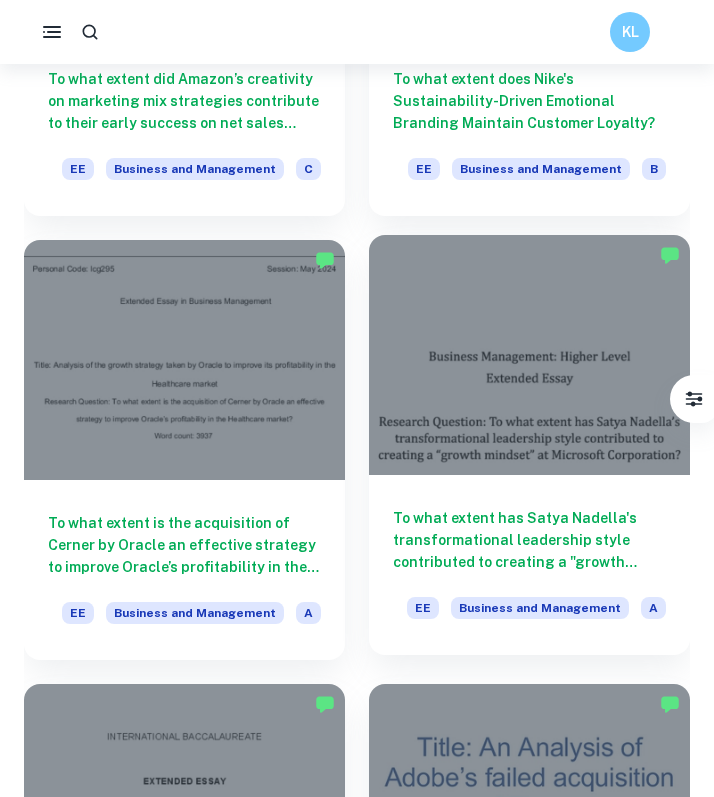 scroll, scrollTop: 2661, scrollLeft: 0, axis: vertical 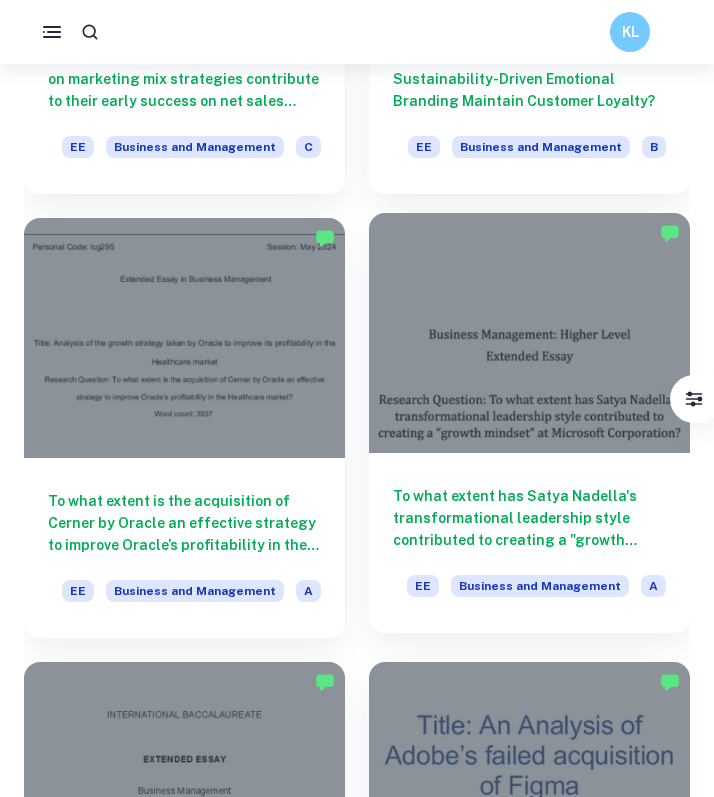 click at bounding box center (529, 333) 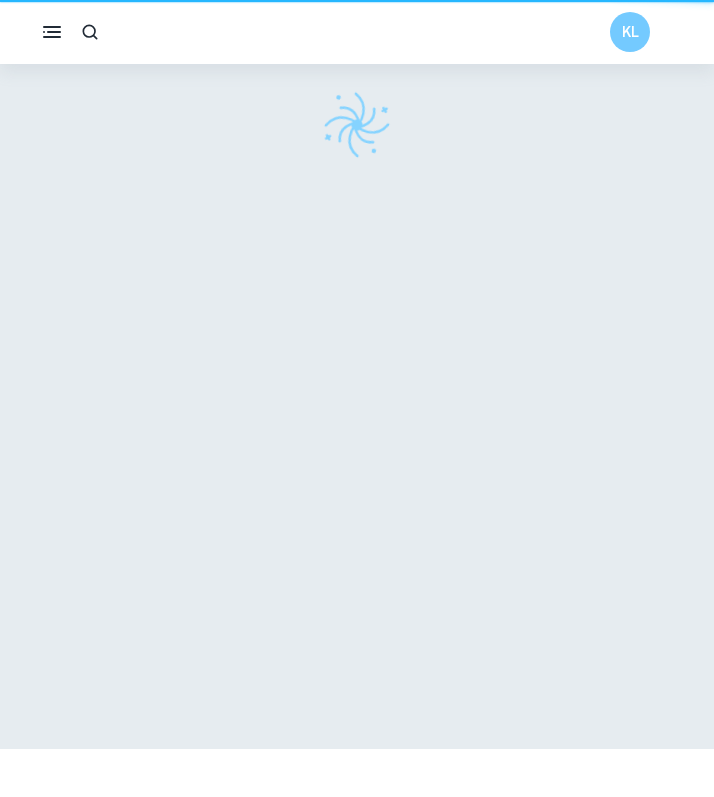 scroll, scrollTop: 0, scrollLeft: 0, axis: both 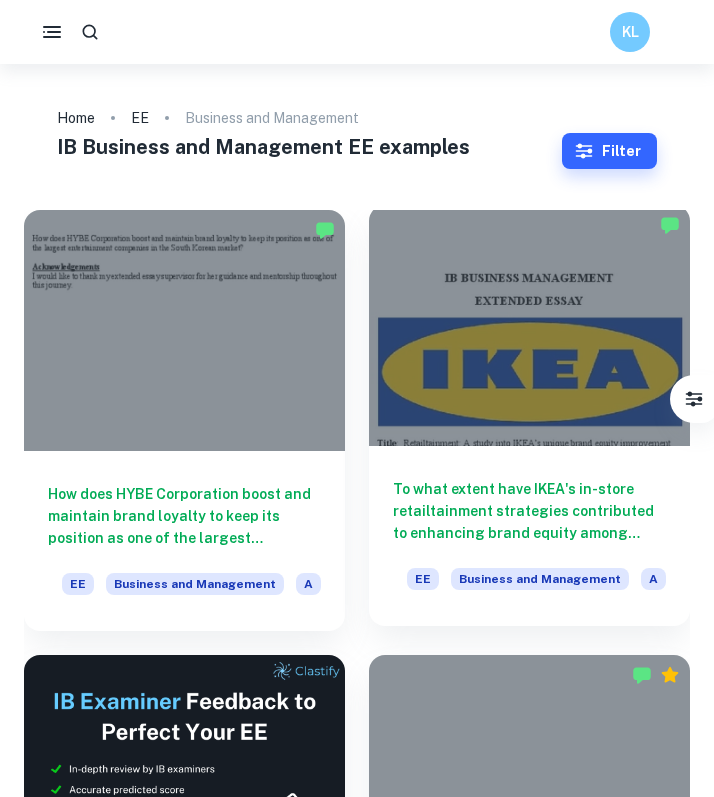 click at bounding box center (529, 325) 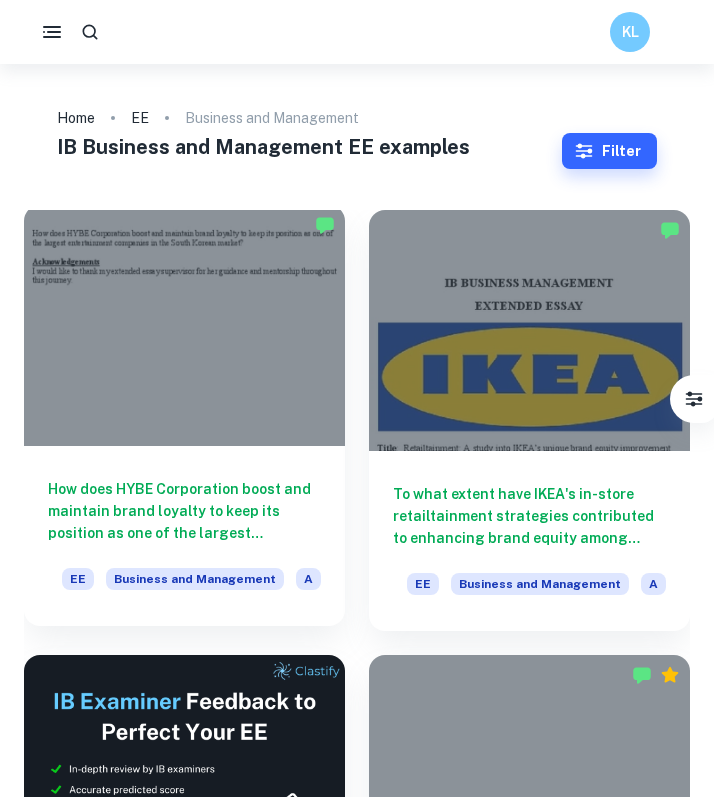 click at bounding box center (184, 325) 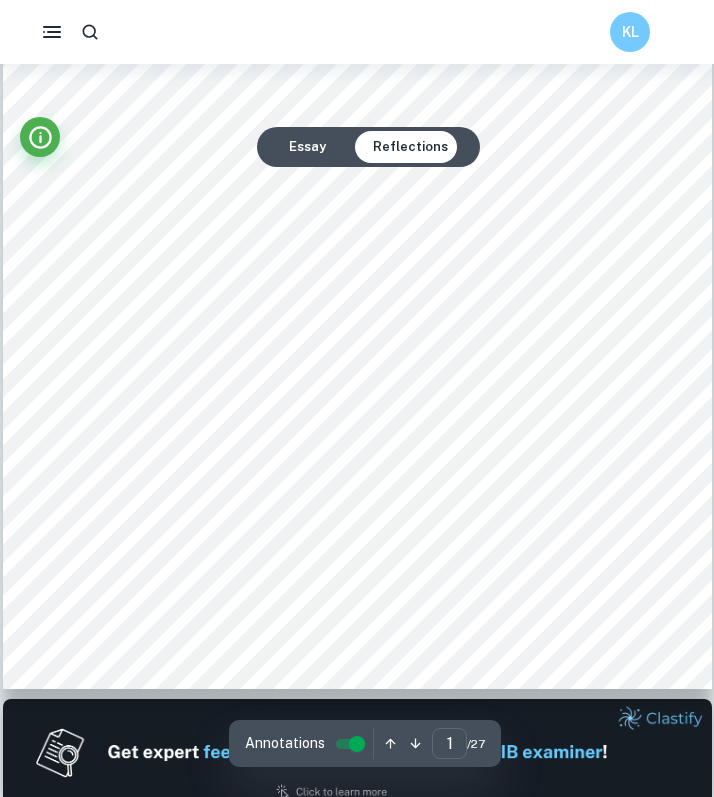 type on "2" 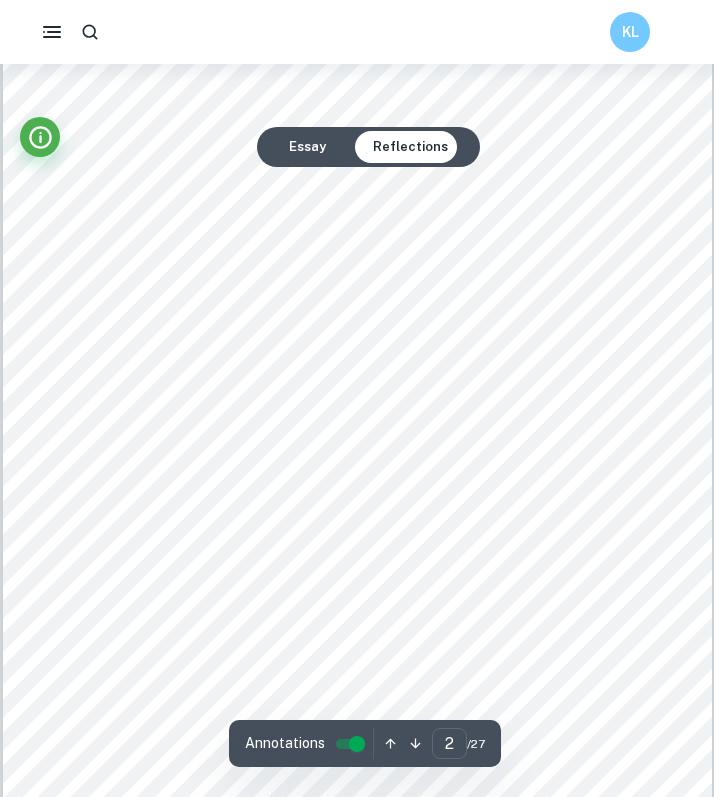 scroll, scrollTop: 1173, scrollLeft: 0, axis: vertical 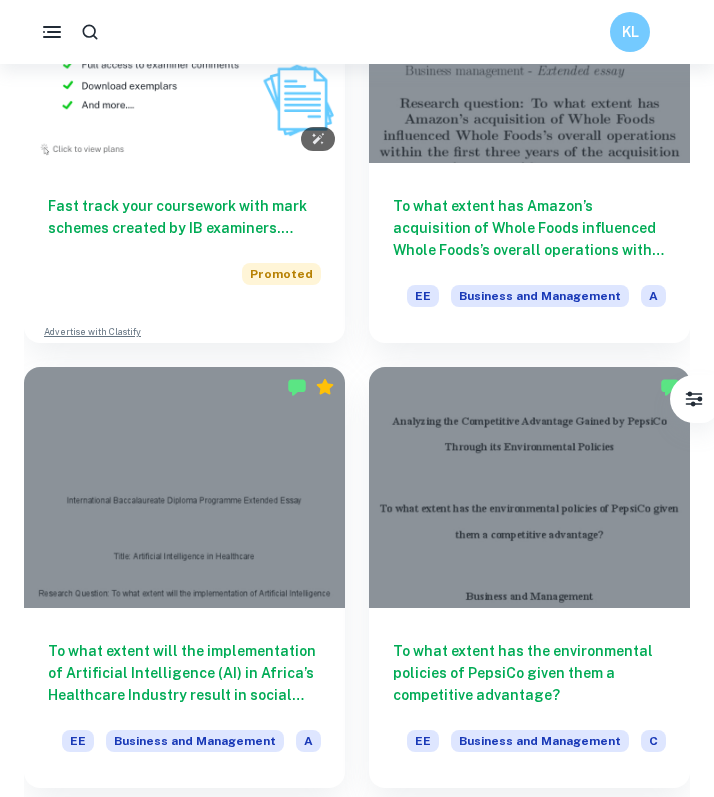 click at bounding box center [184, 487] 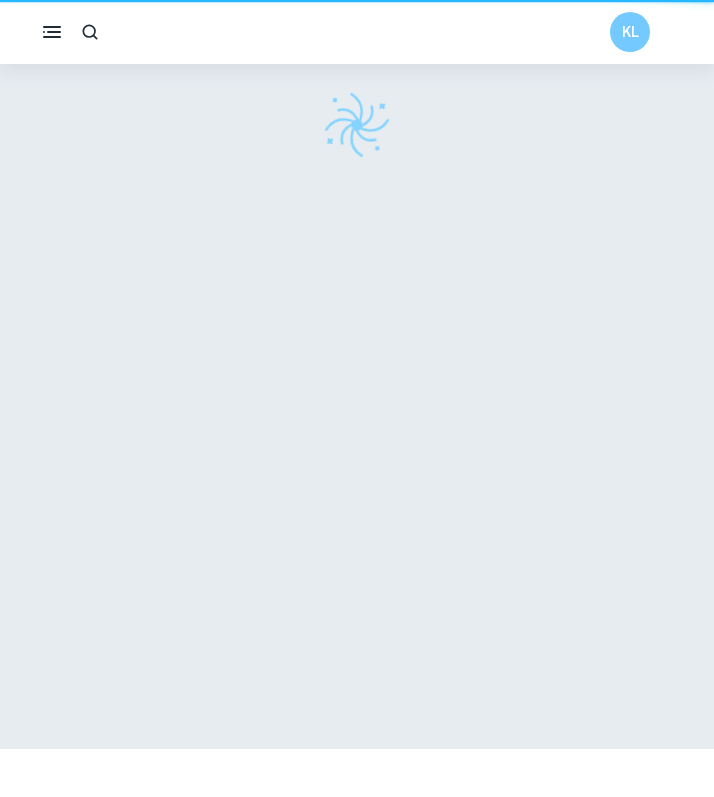 scroll, scrollTop: 0, scrollLeft: 0, axis: both 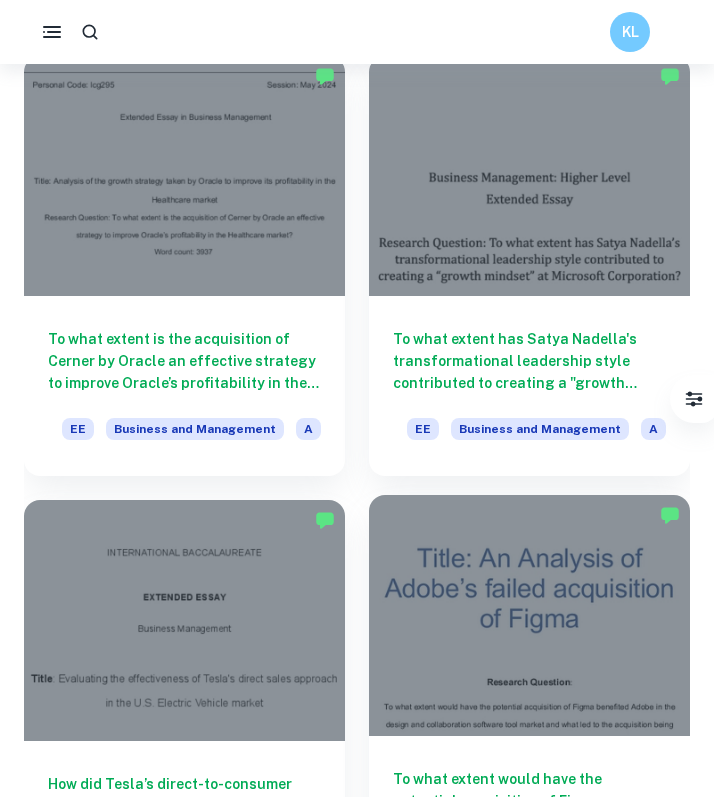 click at bounding box center [529, 615] 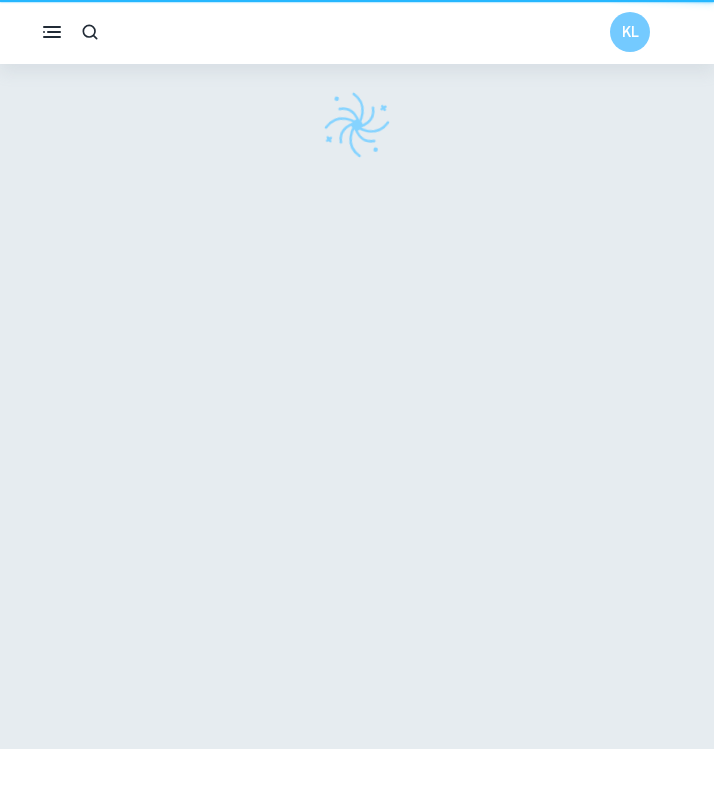scroll, scrollTop: 0, scrollLeft: 0, axis: both 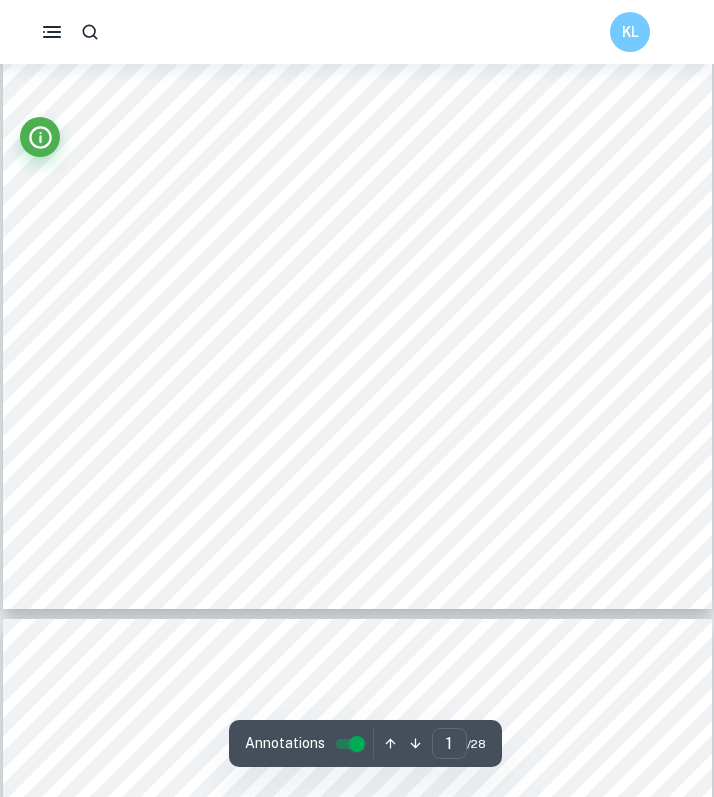 type on "2" 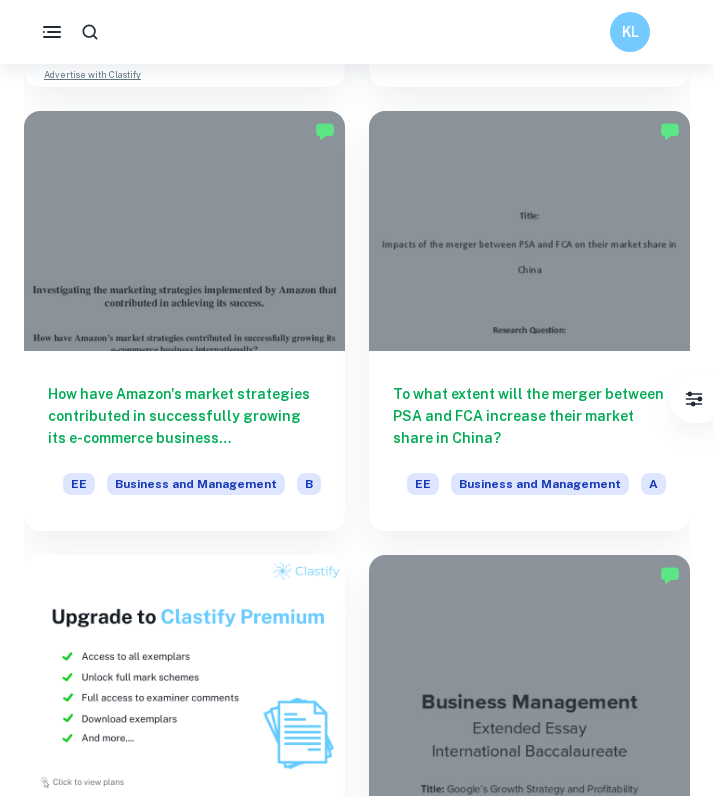 scroll, scrollTop: 4587, scrollLeft: 0, axis: vertical 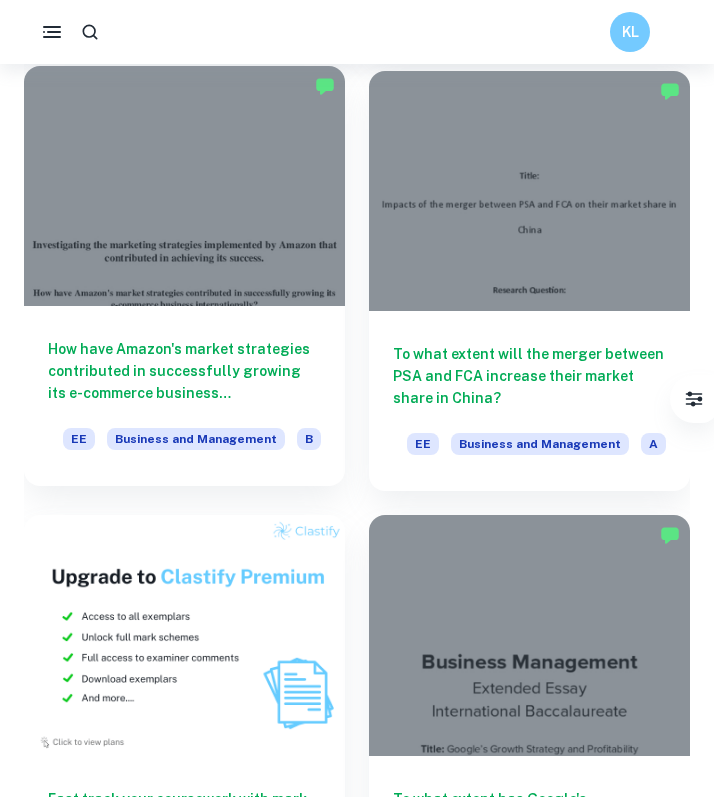 click on "How have [COMPANY]s market strategies contributed in successfully growing its  e-commerce business internationally? EE Business and Management B" at bounding box center [184, 396] 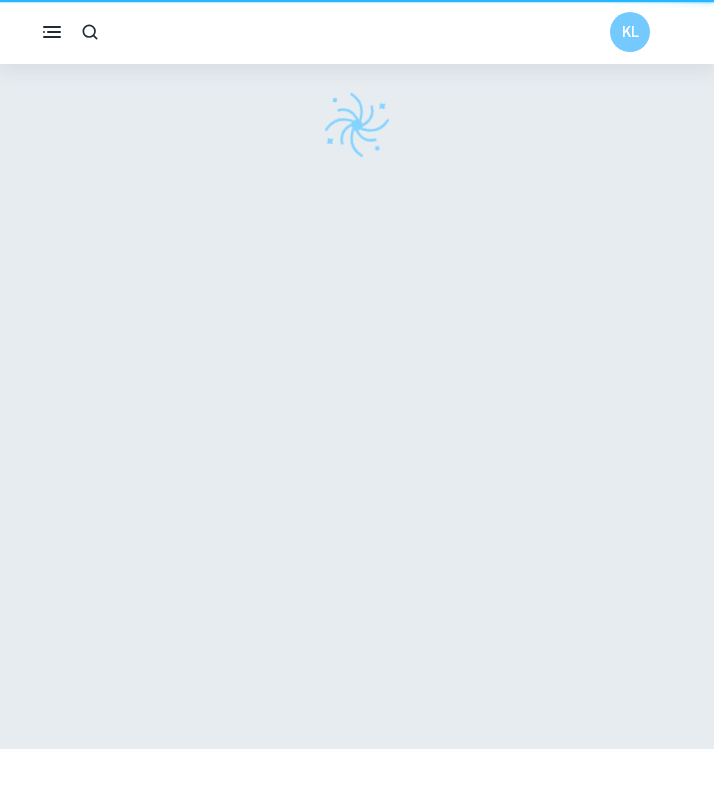 scroll, scrollTop: 0, scrollLeft: 0, axis: both 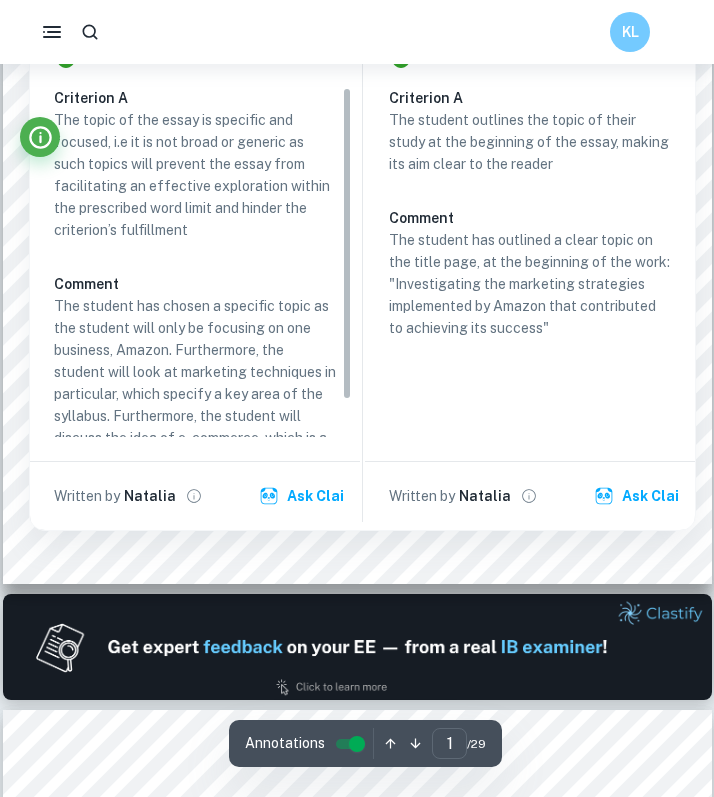 type on "2" 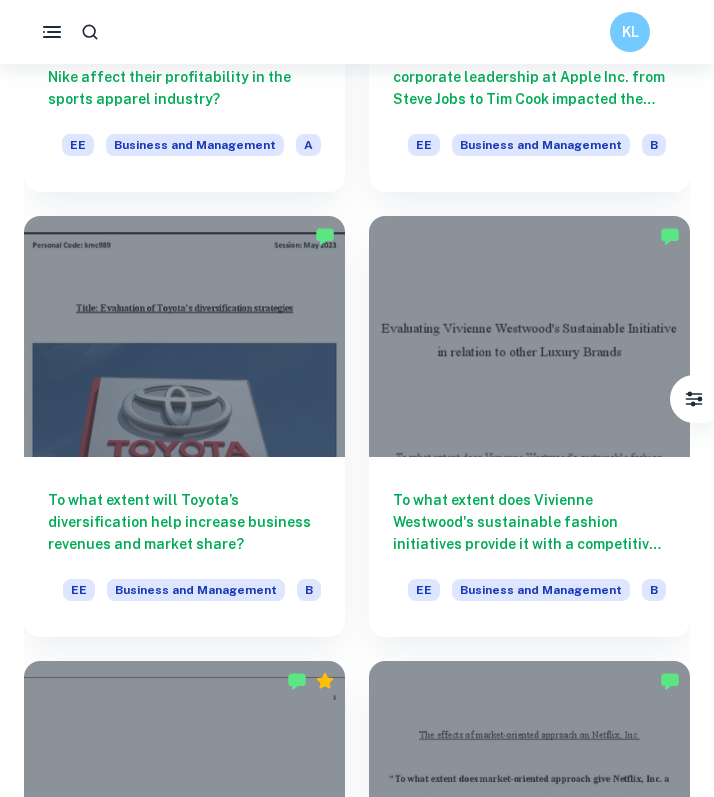 scroll, scrollTop: 5843, scrollLeft: 0, axis: vertical 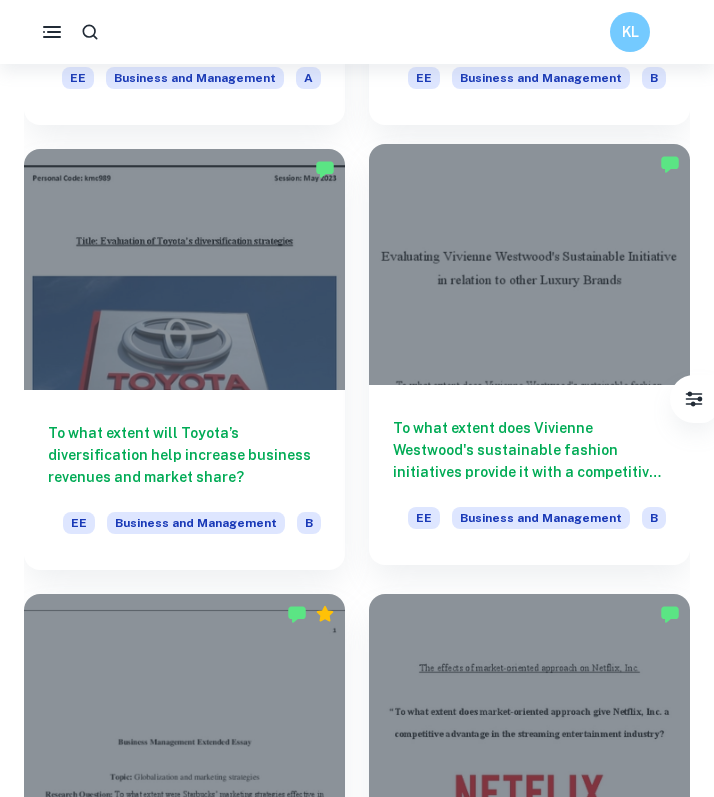 click on "To what extent does Vivienne Westwood's sustainable fashion initiatives provide it with a competitive advantage over other luxury brands? EE Business and Management B" at bounding box center (529, 475) 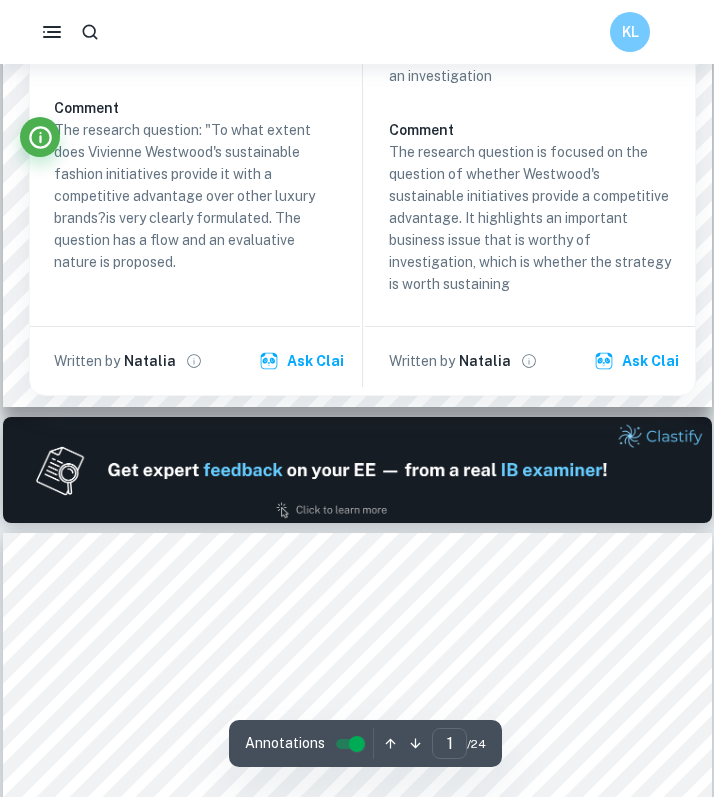type on "2" 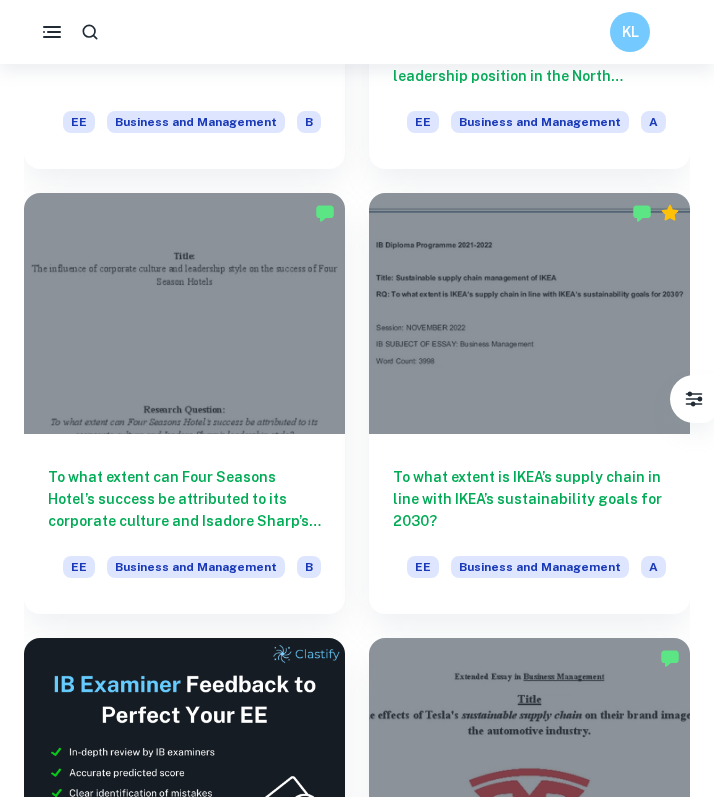 scroll, scrollTop: 7162, scrollLeft: 0, axis: vertical 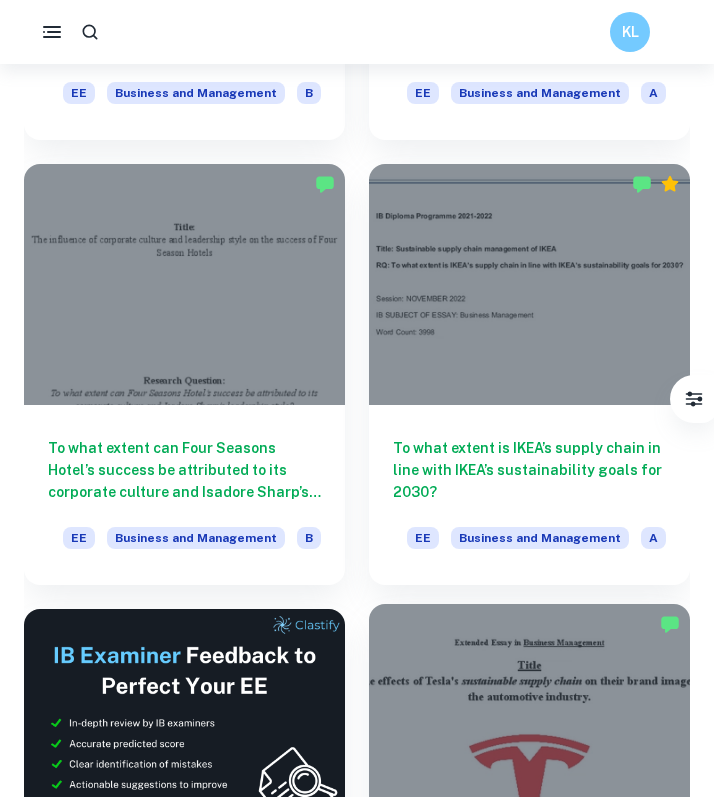 click at bounding box center [529, 724] 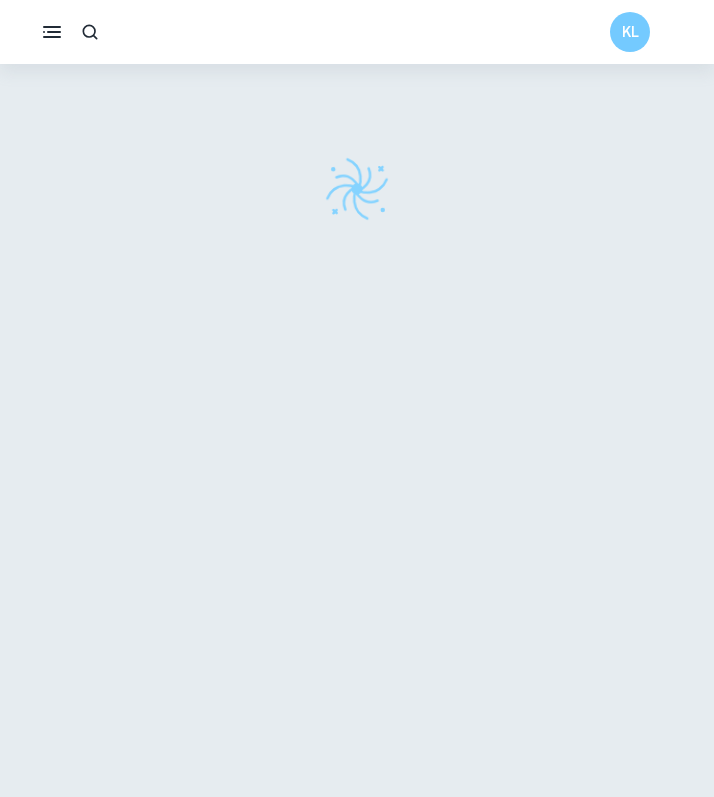 scroll, scrollTop: 64, scrollLeft: 0, axis: vertical 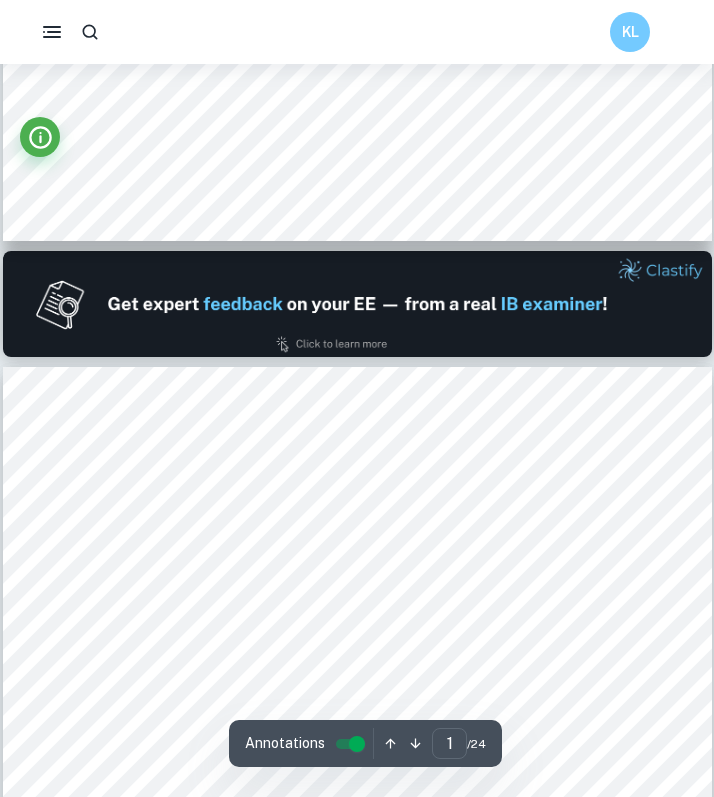 type on "2" 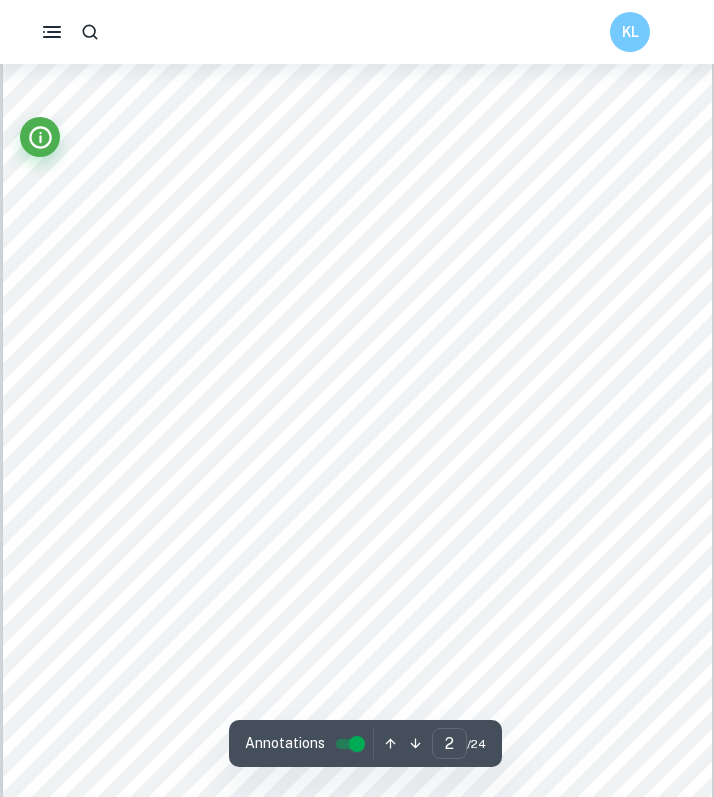 scroll, scrollTop: 1174, scrollLeft: 0, axis: vertical 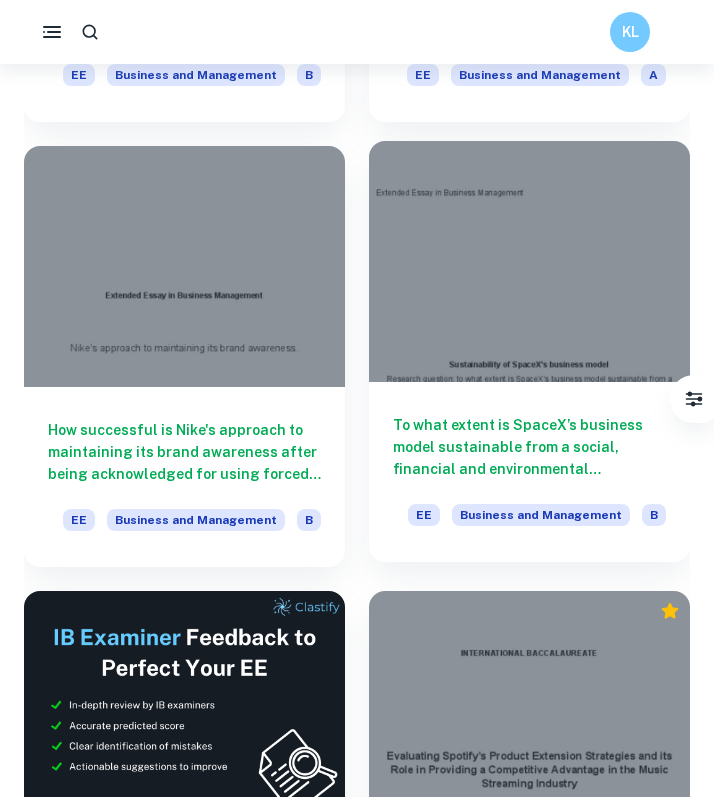 click at bounding box center (529, 261) 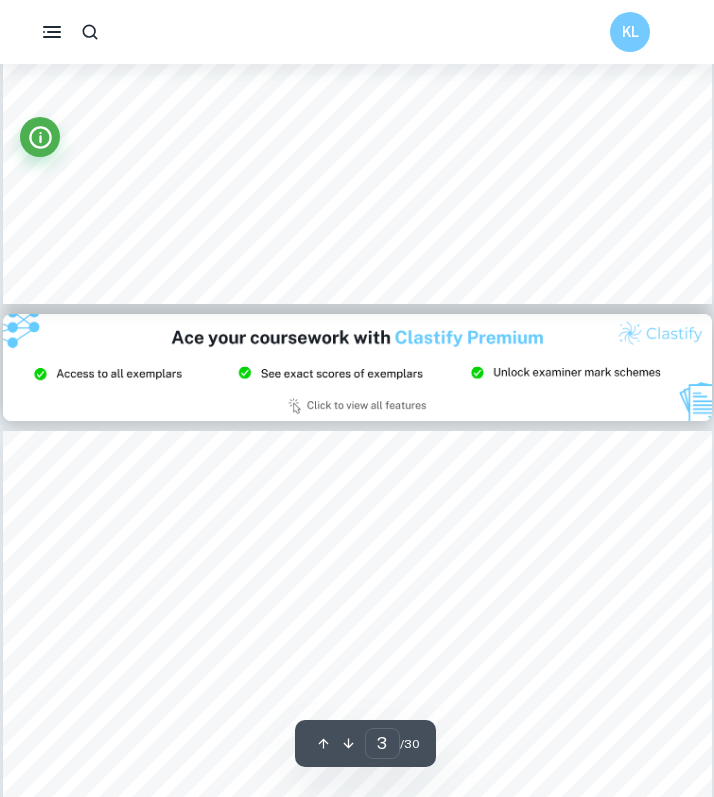 type on "2" 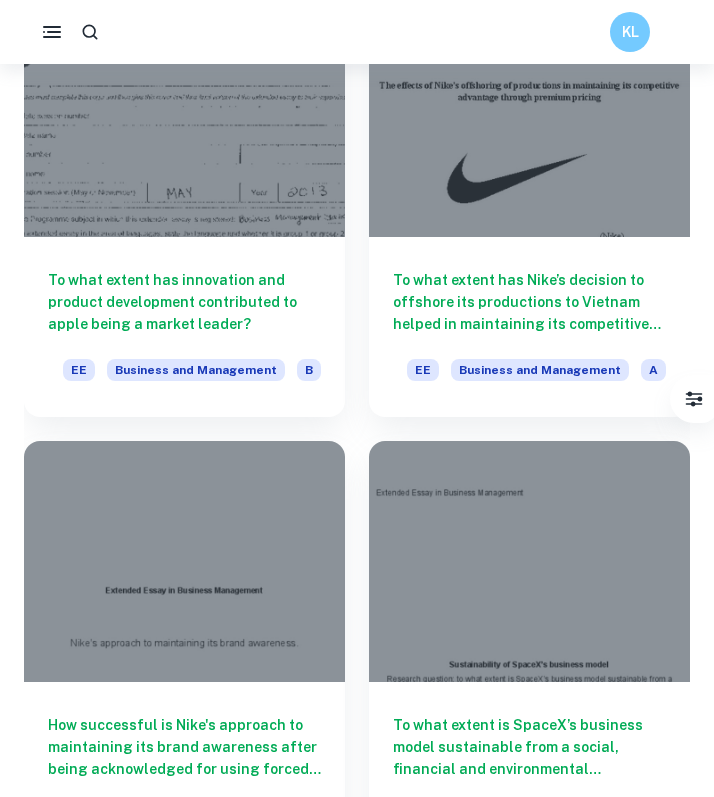 scroll, scrollTop: 10465, scrollLeft: 0, axis: vertical 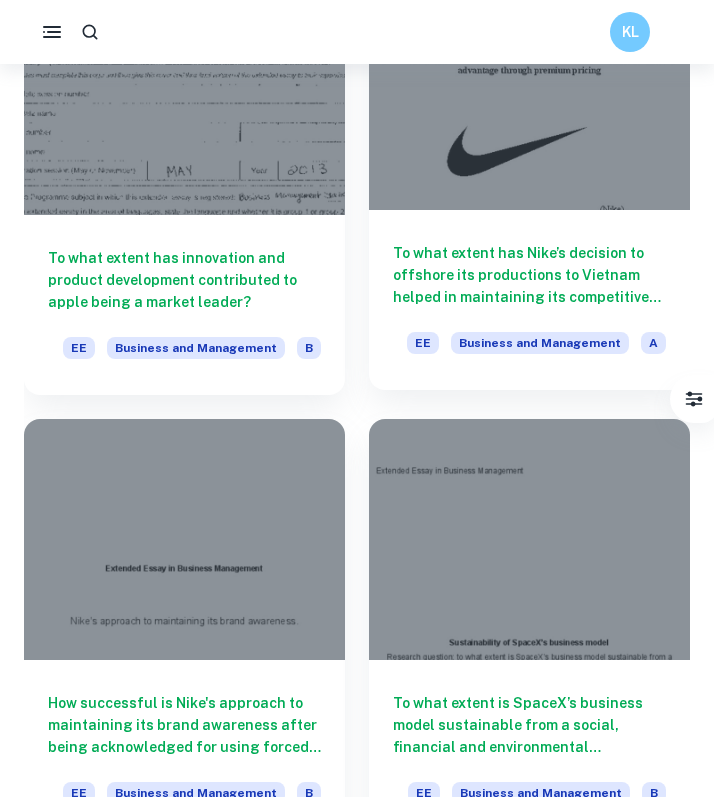 click on "To what extent has Nike’s decision to offshore its productions to Vietnam helped in maintaining its competitive advantage through premium pricing?" at bounding box center [529, 275] 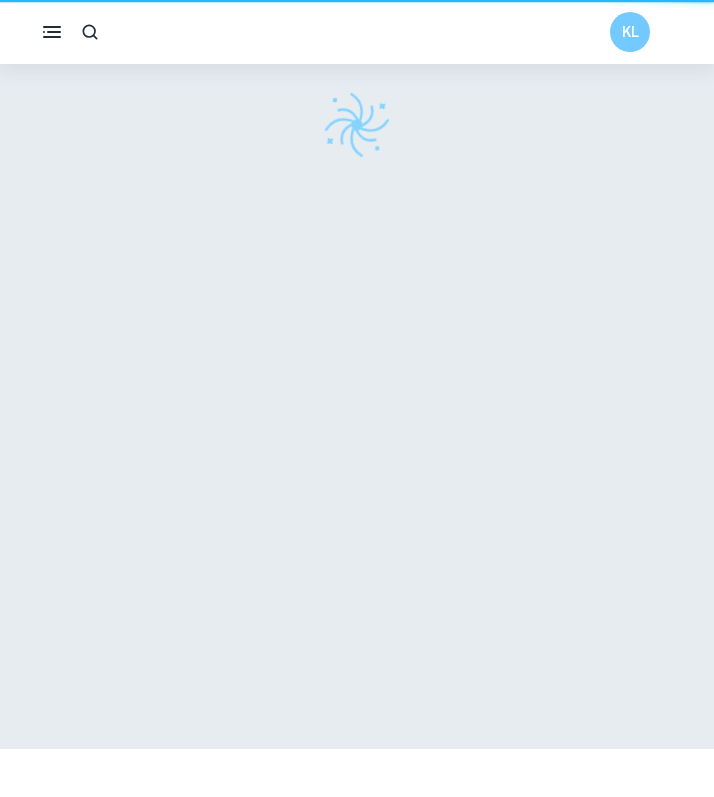 scroll, scrollTop: 0, scrollLeft: 0, axis: both 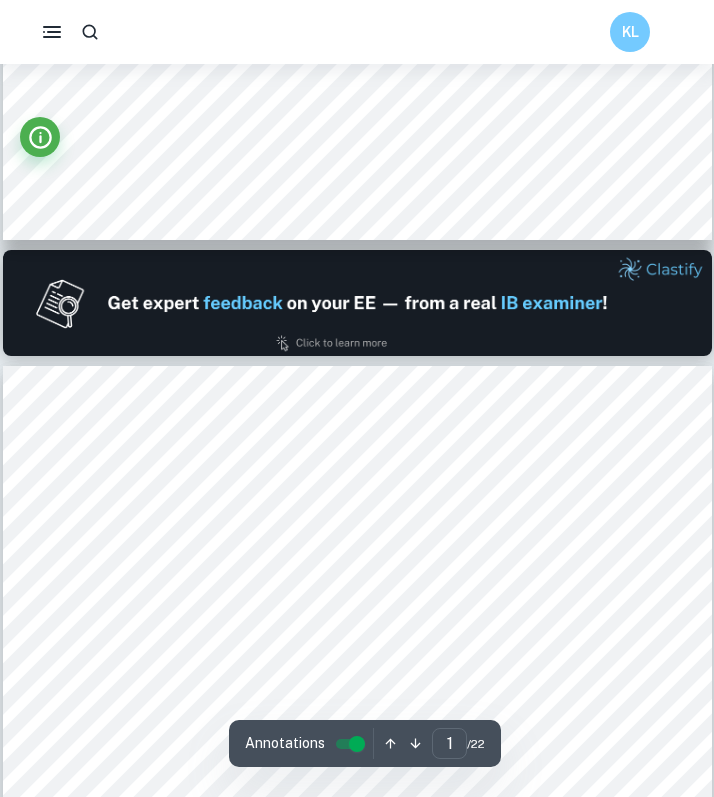 type on "2" 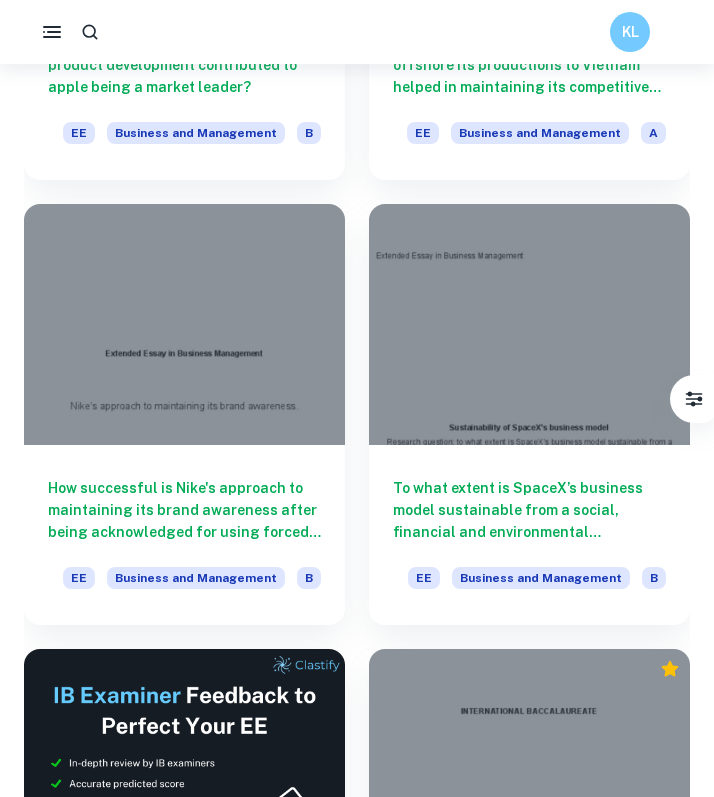scroll, scrollTop: 10681, scrollLeft: 0, axis: vertical 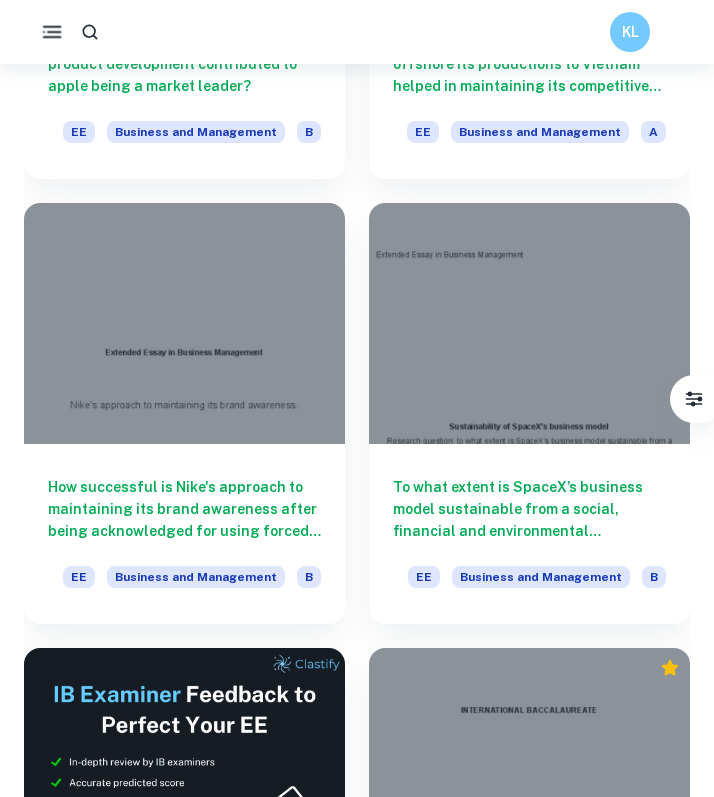 click 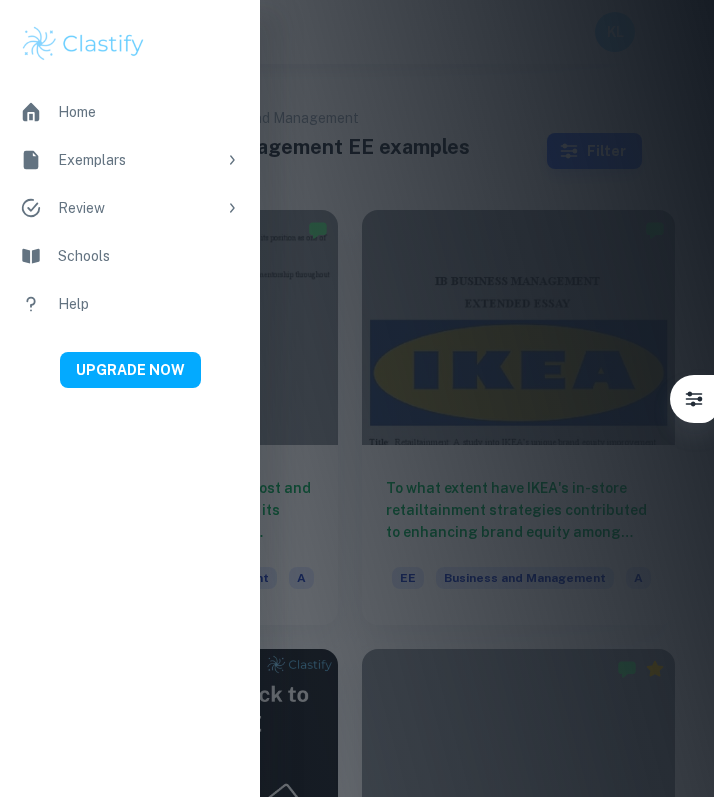 scroll, scrollTop: 0, scrollLeft: 0, axis: both 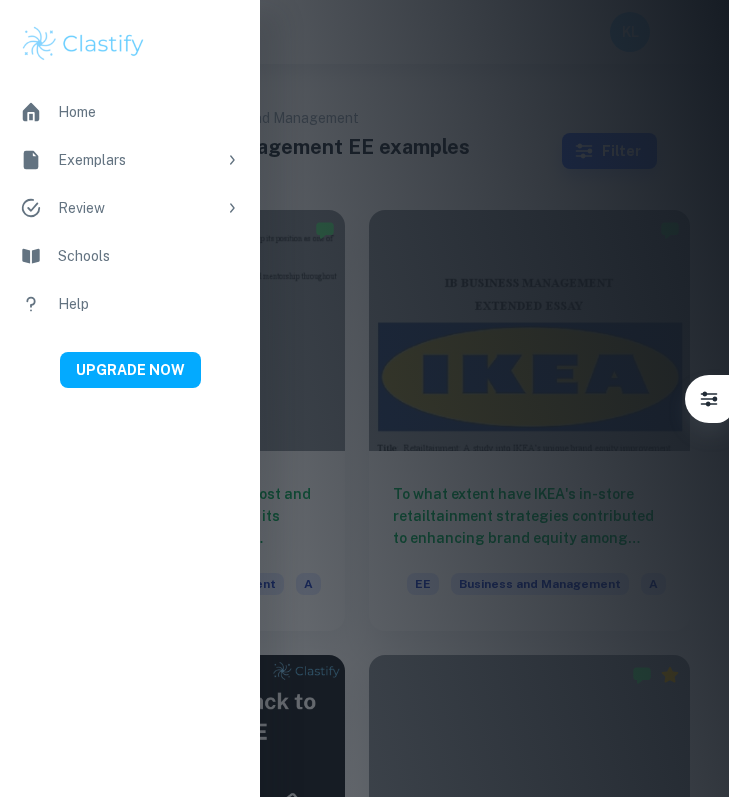 click at bounding box center (364, 398) 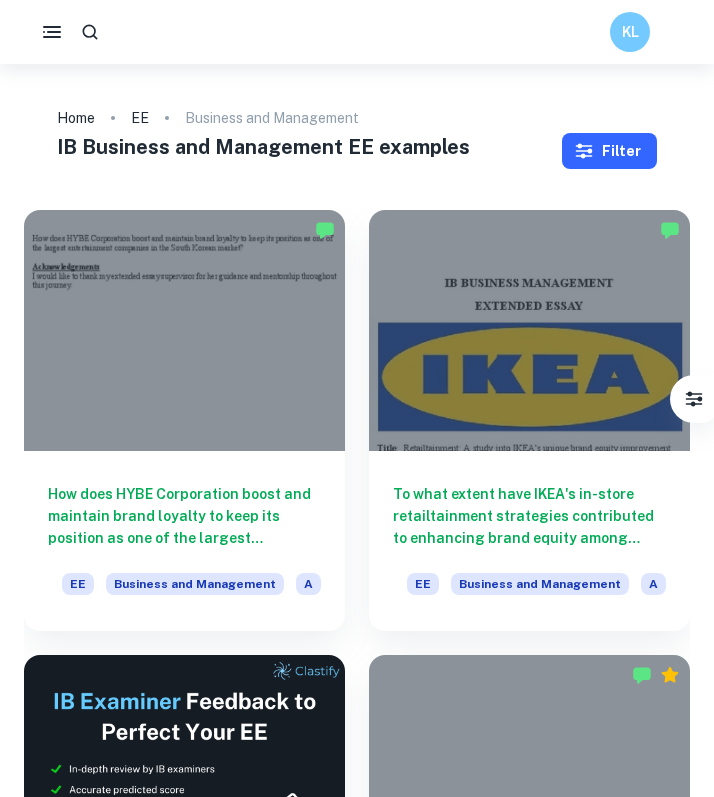 click on "Filter" at bounding box center [609, 151] 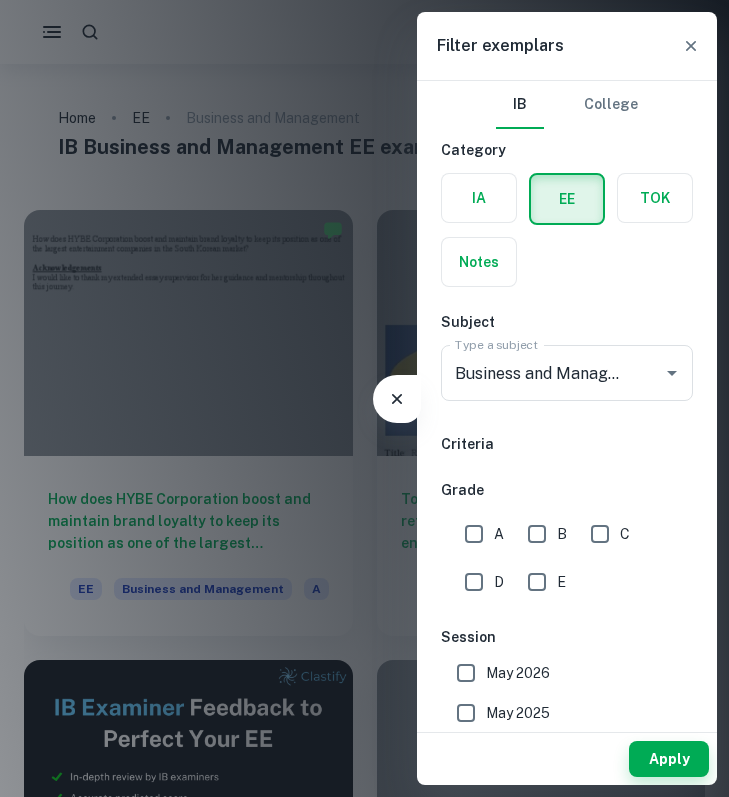 click on "A" at bounding box center [474, 534] 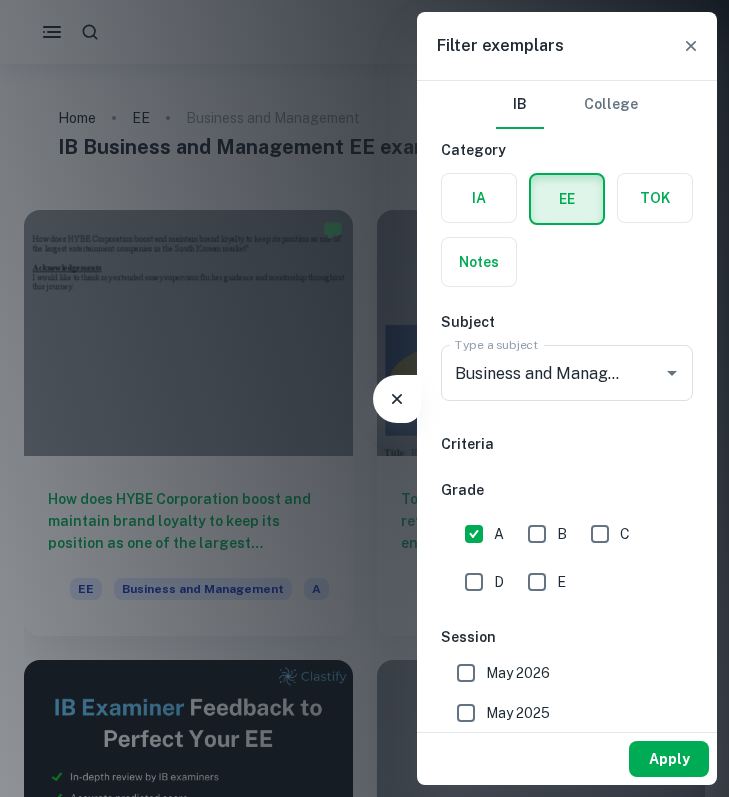 click on "Apply" at bounding box center (669, 759) 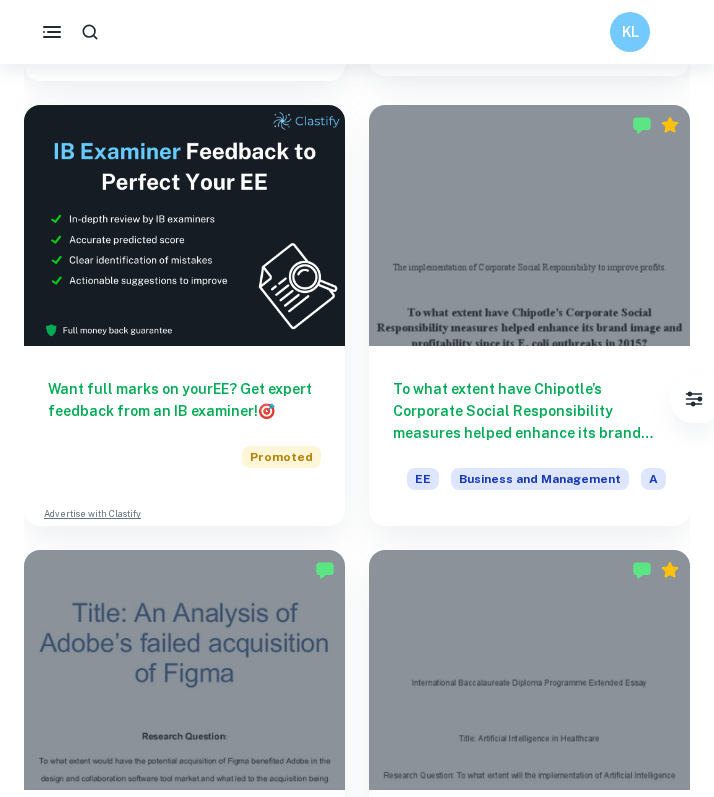 scroll, scrollTop: 584, scrollLeft: 0, axis: vertical 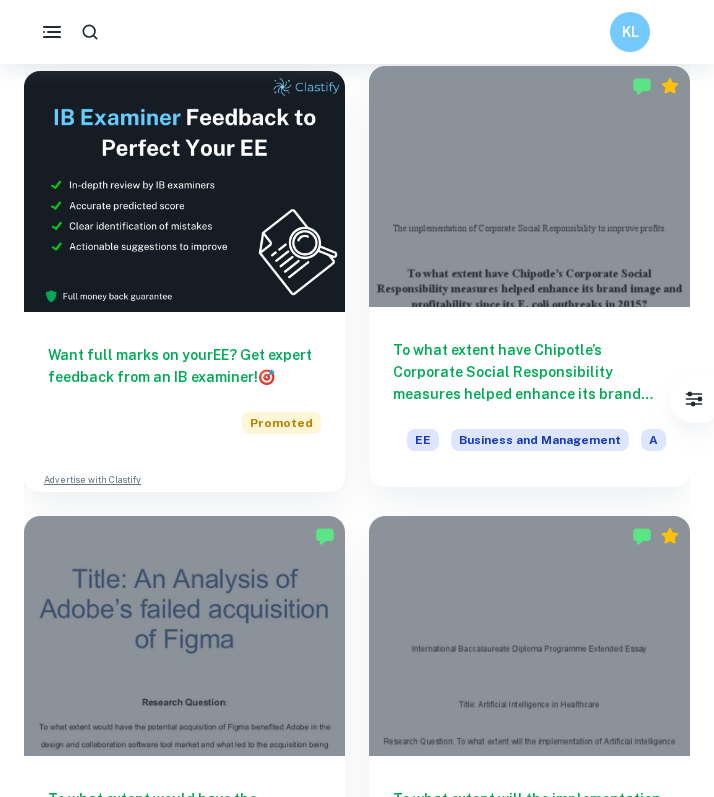 click at bounding box center [529, 186] 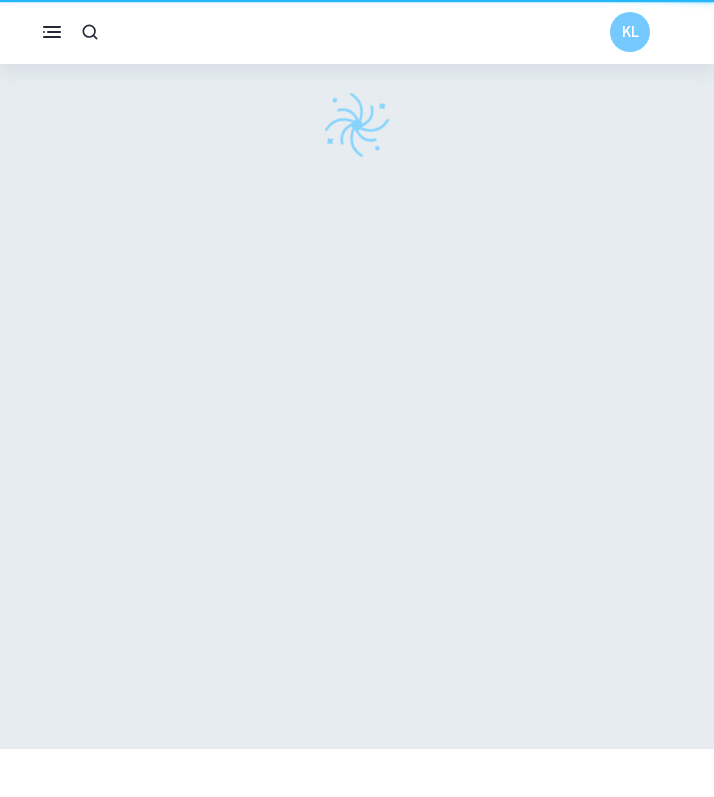 scroll, scrollTop: 0, scrollLeft: 0, axis: both 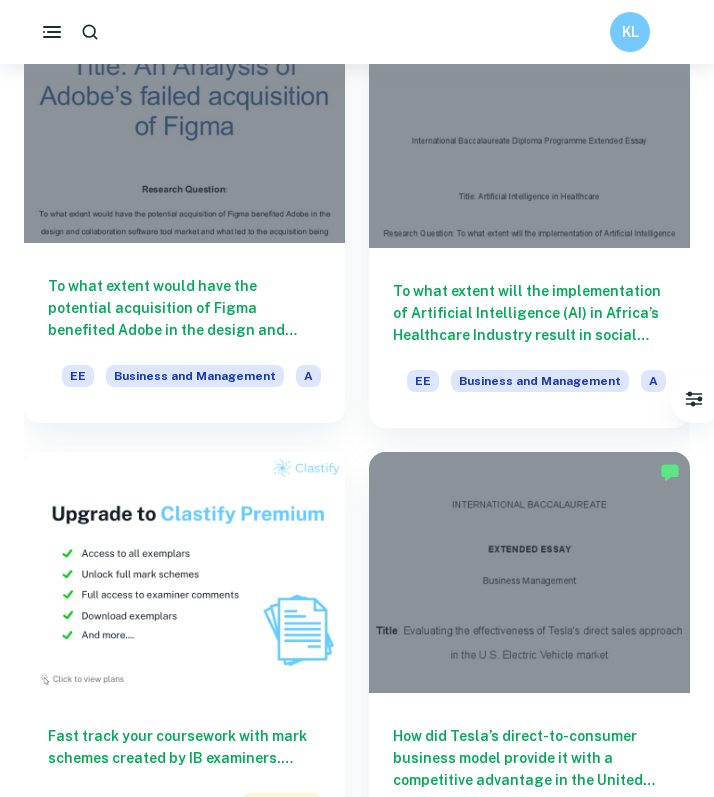 click at bounding box center [184, 123] 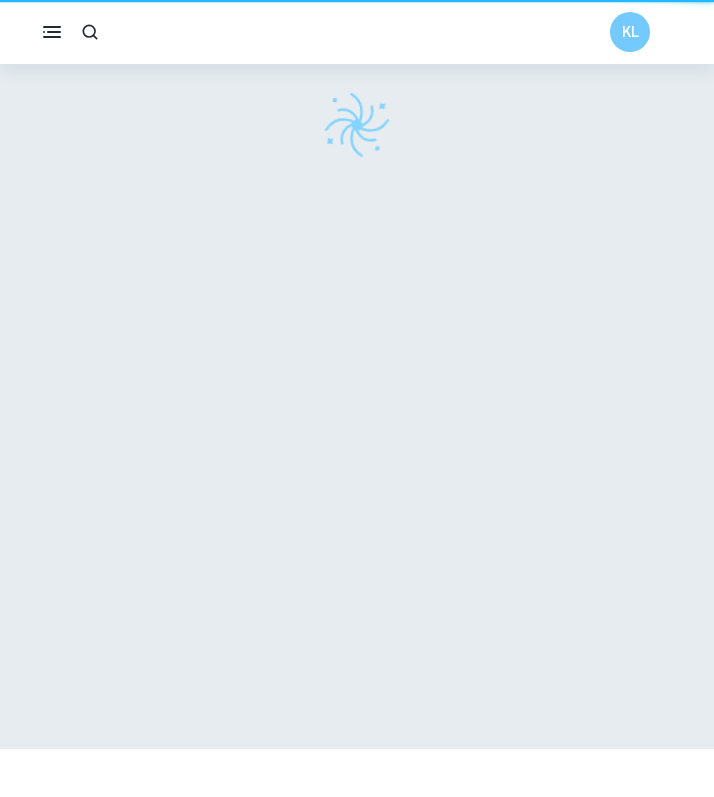 scroll, scrollTop: 0, scrollLeft: 0, axis: both 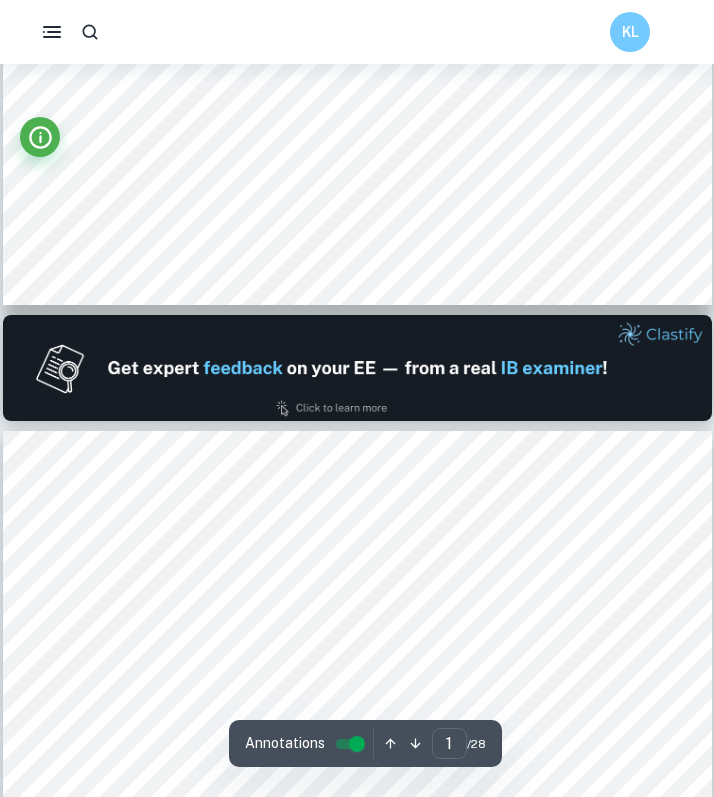 type on "2" 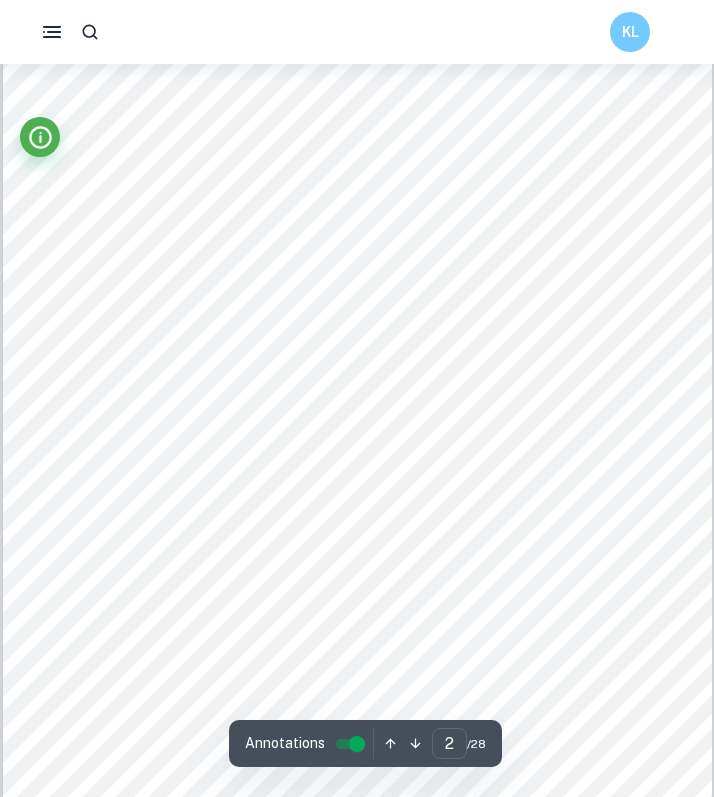 scroll, scrollTop: 1113, scrollLeft: 0, axis: vertical 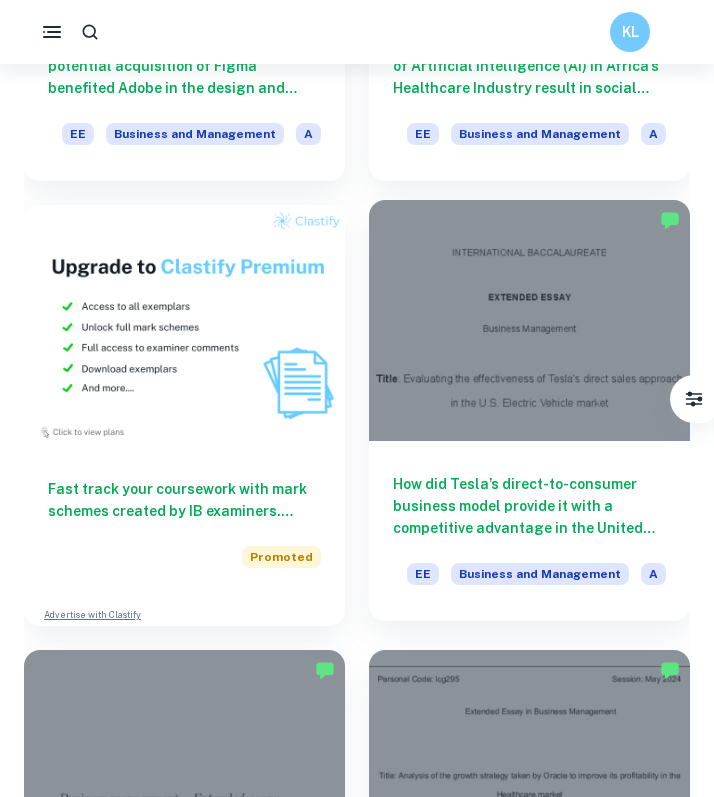 click on "How did Tesla’s direct-to-consumer business model provide it with a competitive advantage in the United States electric vehicle market from 2021-2022?" at bounding box center (529, 506) 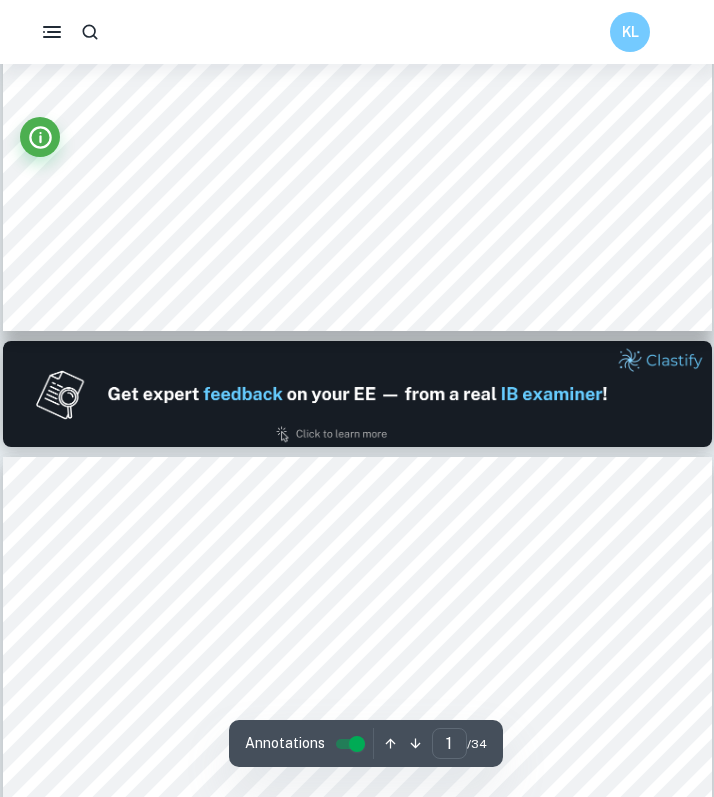 scroll, scrollTop: 671, scrollLeft: 0, axis: vertical 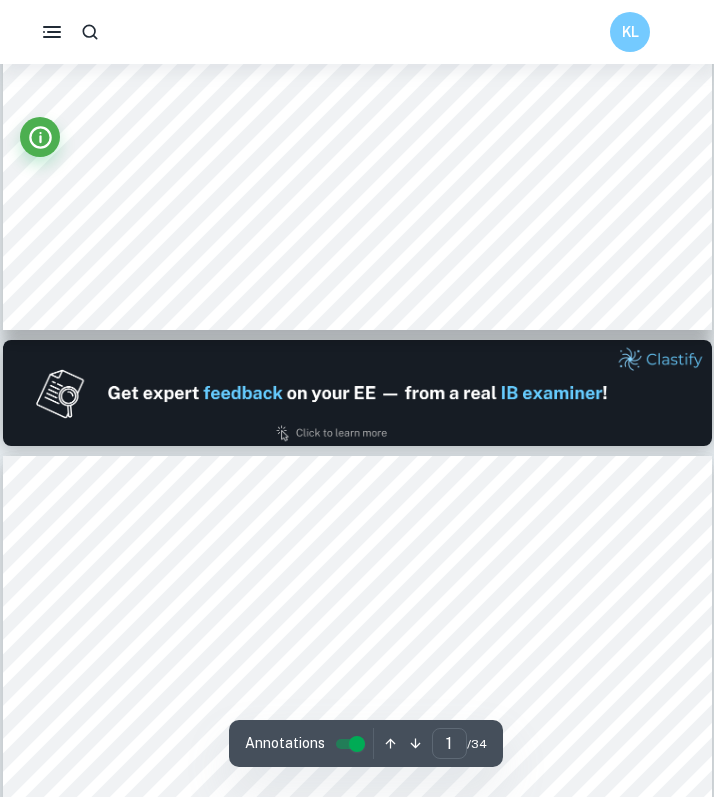 type on "2" 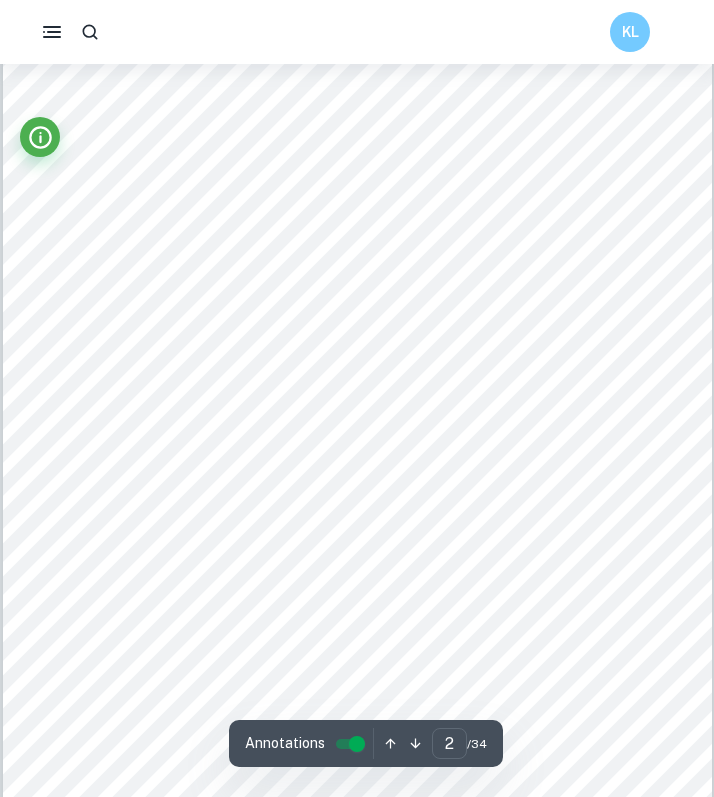 scroll, scrollTop: 1111, scrollLeft: 0, axis: vertical 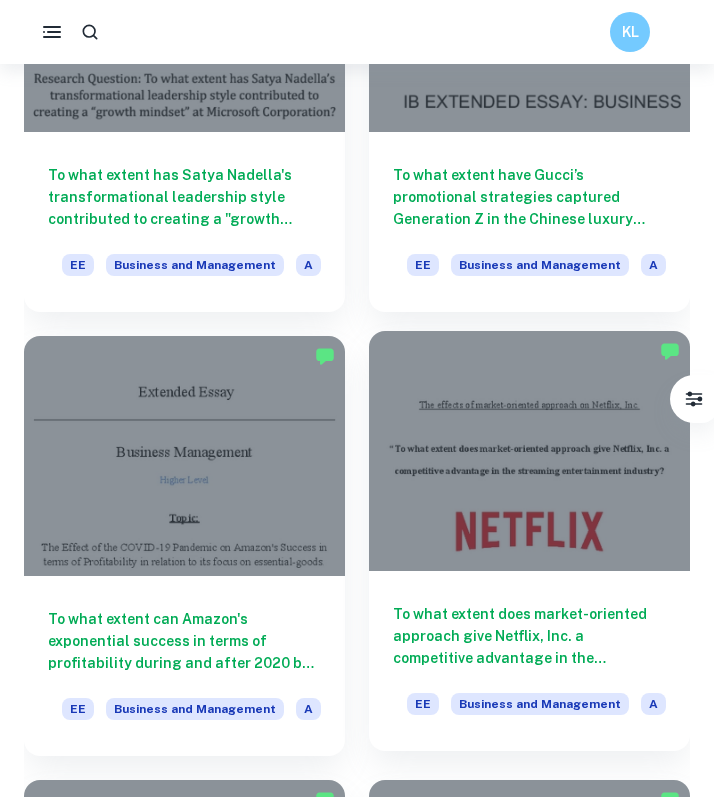click on "To what extent does market-oriented approach give [COMPANY], Inc. a competitive advantage in the streaming entertainment industry? EE Business and Management A" at bounding box center (529, 661) 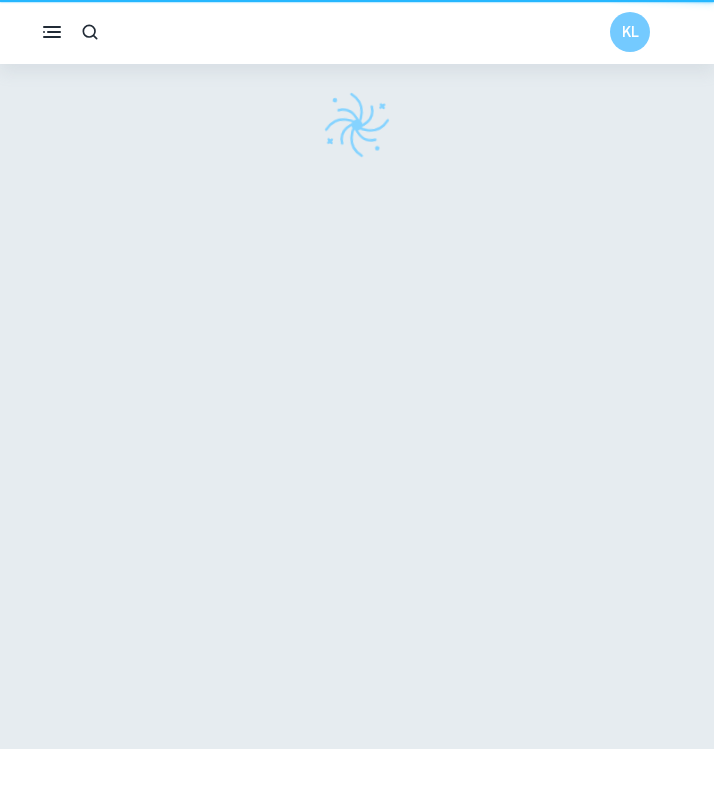 scroll, scrollTop: 0, scrollLeft: 0, axis: both 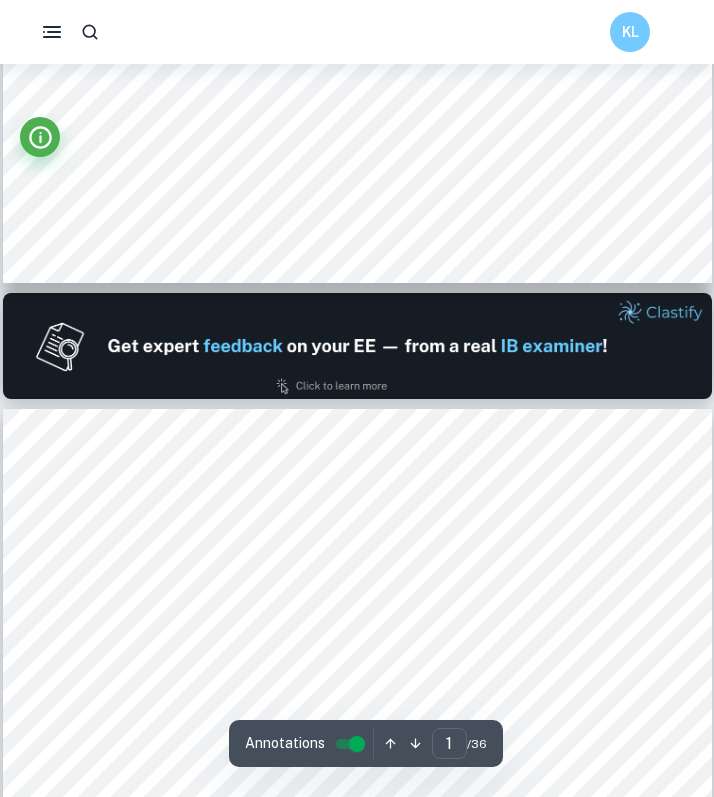 type on "2" 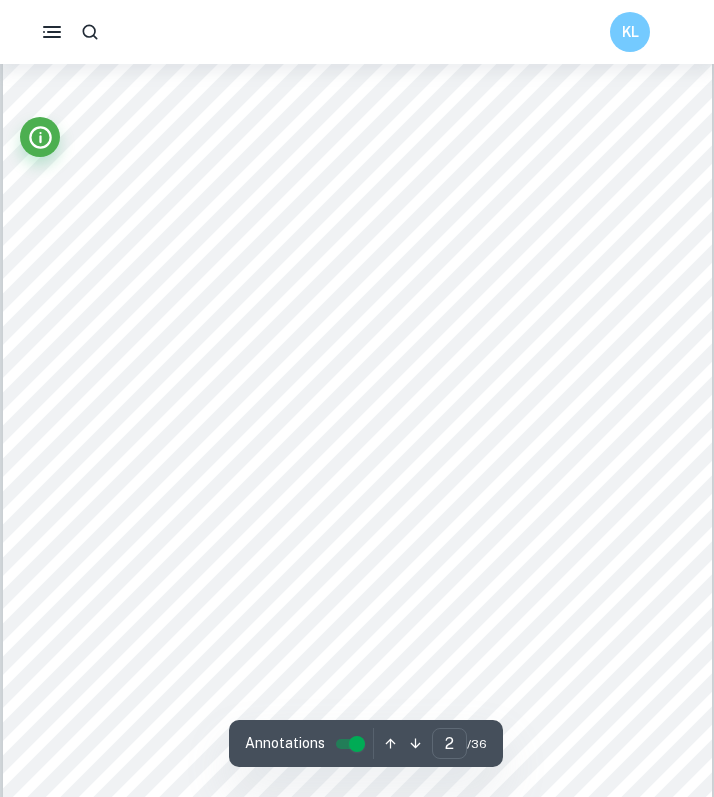 scroll, scrollTop: 1227, scrollLeft: 0, axis: vertical 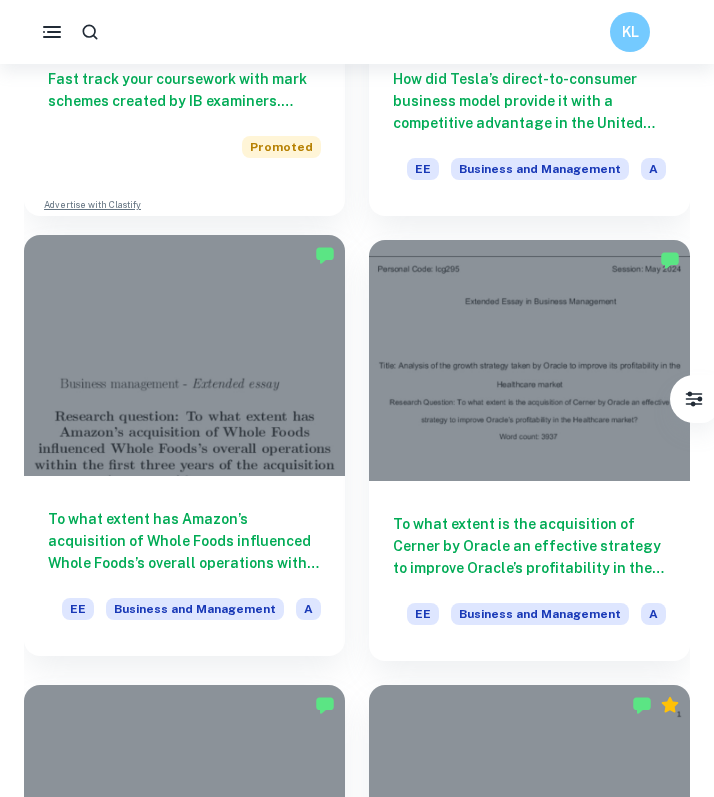 click at bounding box center (184, 355) 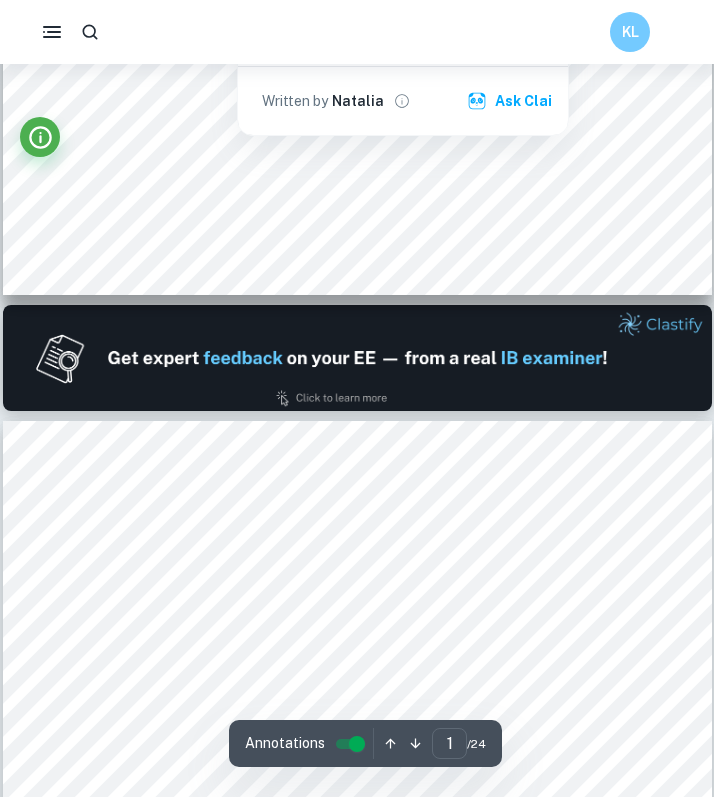 type on "2" 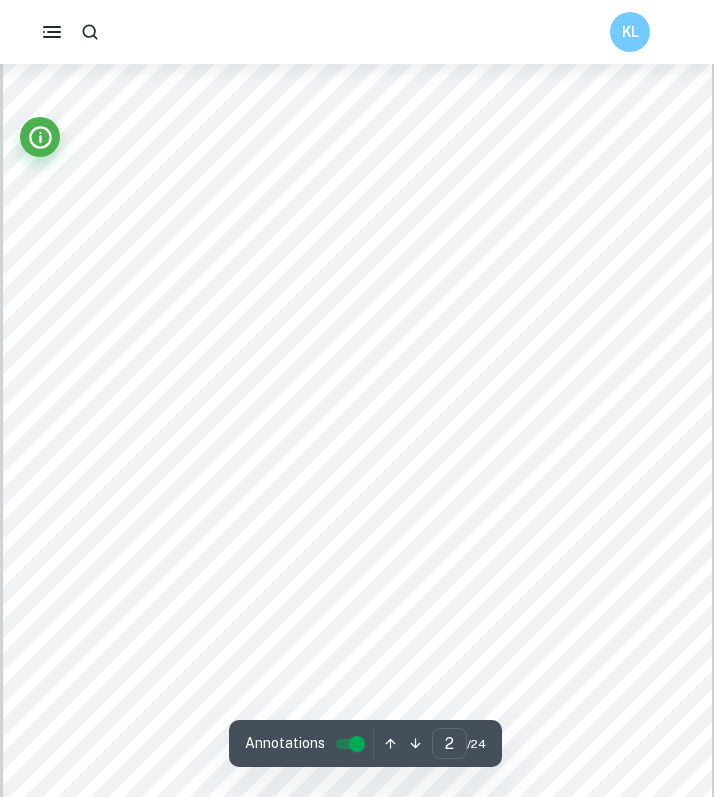 scroll, scrollTop: 1192, scrollLeft: 0, axis: vertical 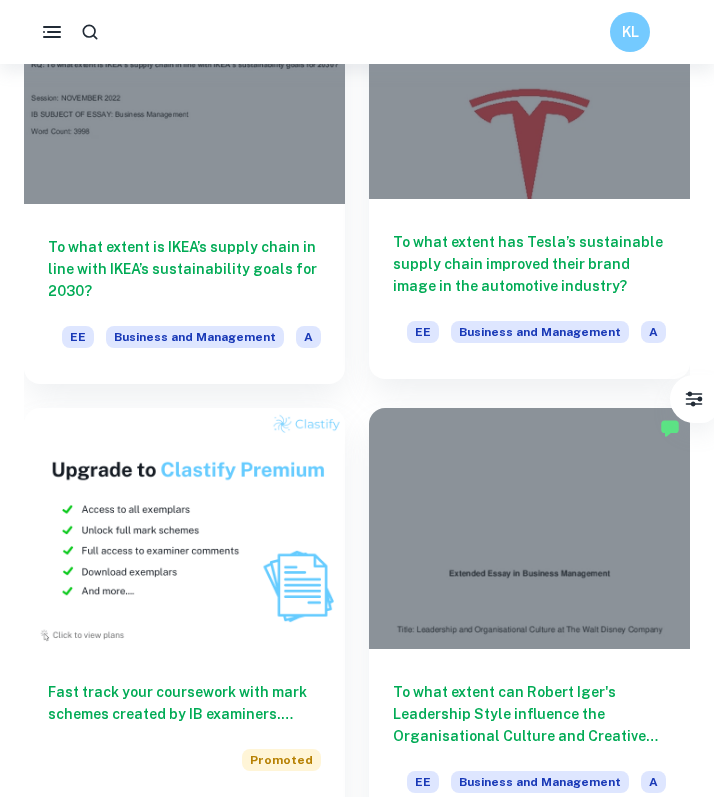 click at bounding box center [529, 79] 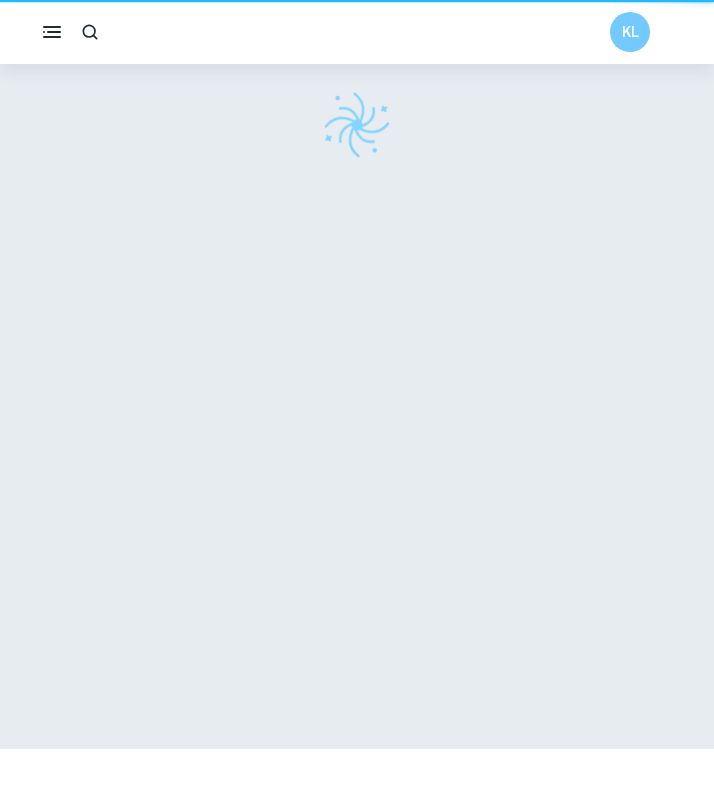 scroll, scrollTop: 0, scrollLeft: 0, axis: both 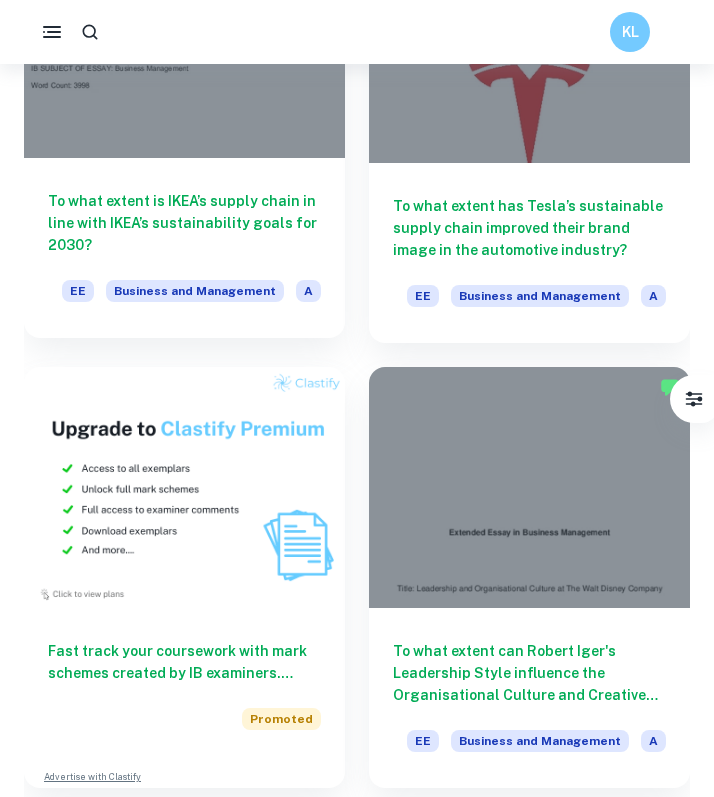click on "To what extent is IKEA’s supply chain in line with IKEA’s sustainability goals for 2030?" at bounding box center [184, 223] 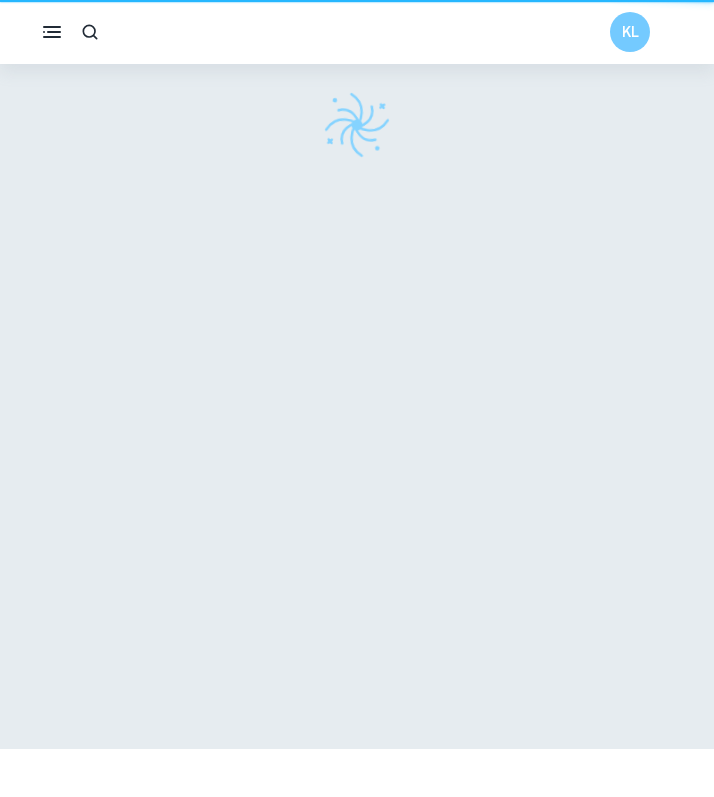 scroll, scrollTop: 0, scrollLeft: 0, axis: both 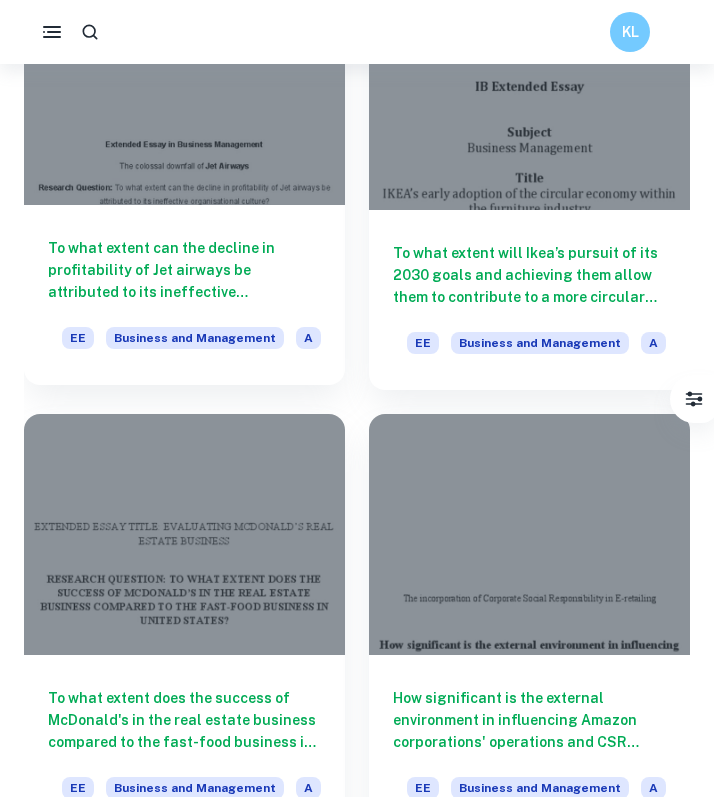 click on "To what extent can the decline in profitability of Jet airways be attributed to its ineffective organisational culture? EE Business and Management A" at bounding box center (184, 295) 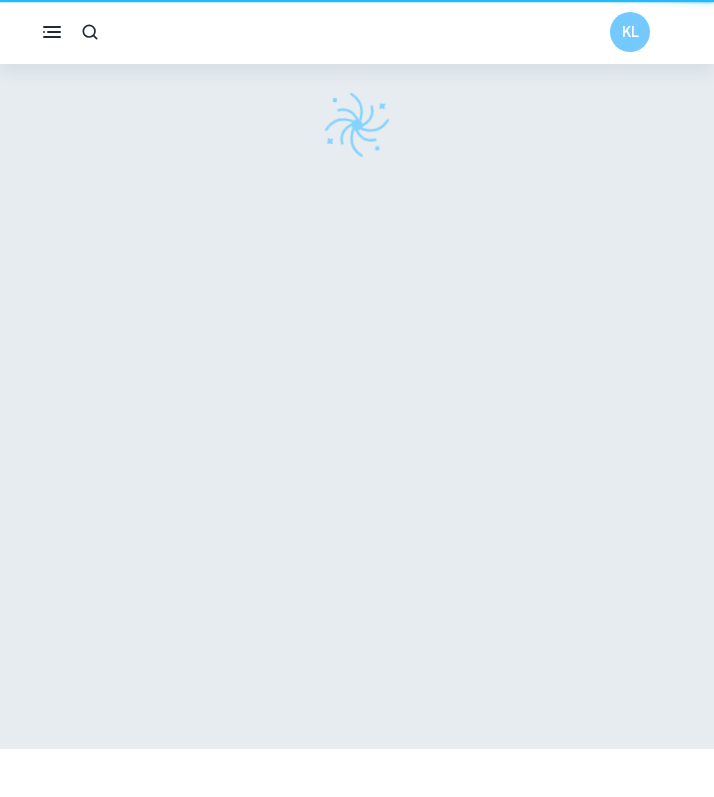 scroll, scrollTop: 0, scrollLeft: 0, axis: both 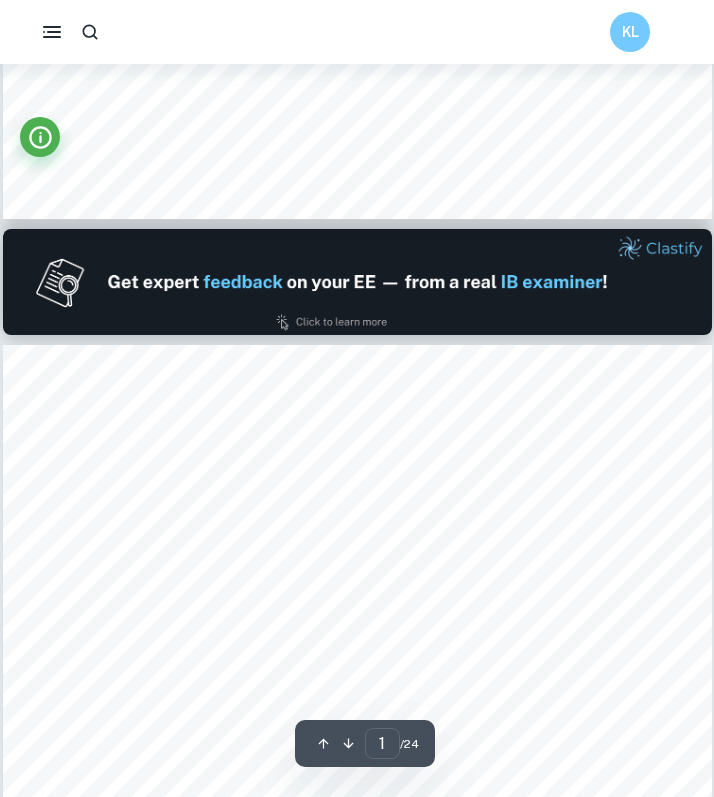 type on "2" 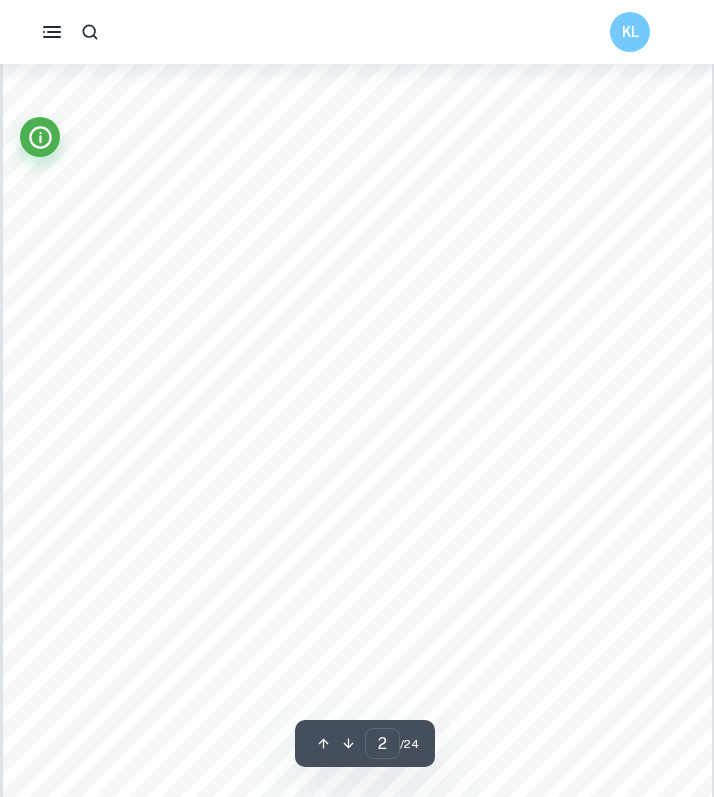 scroll, scrollTop: 1230, scrollLeft: 0, axis: vertical 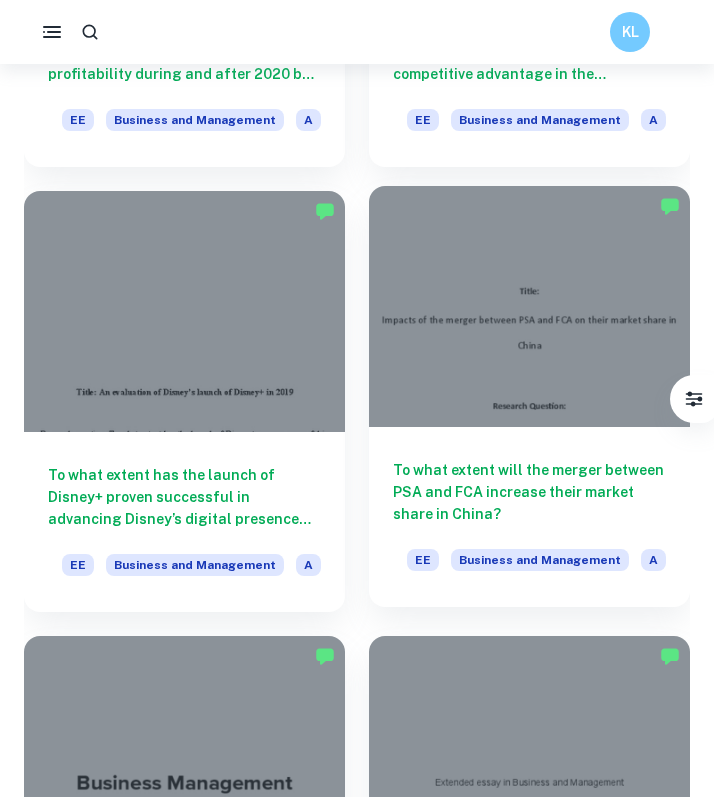 click at bounding box center (529, 306) 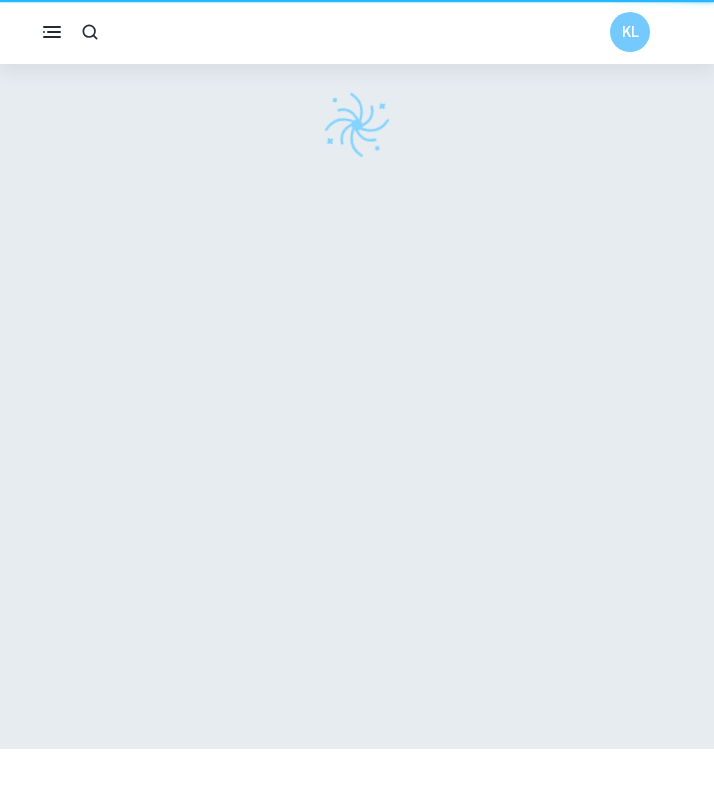 scroll, scrollTop: 0, scrollLeft: 0, axis: both 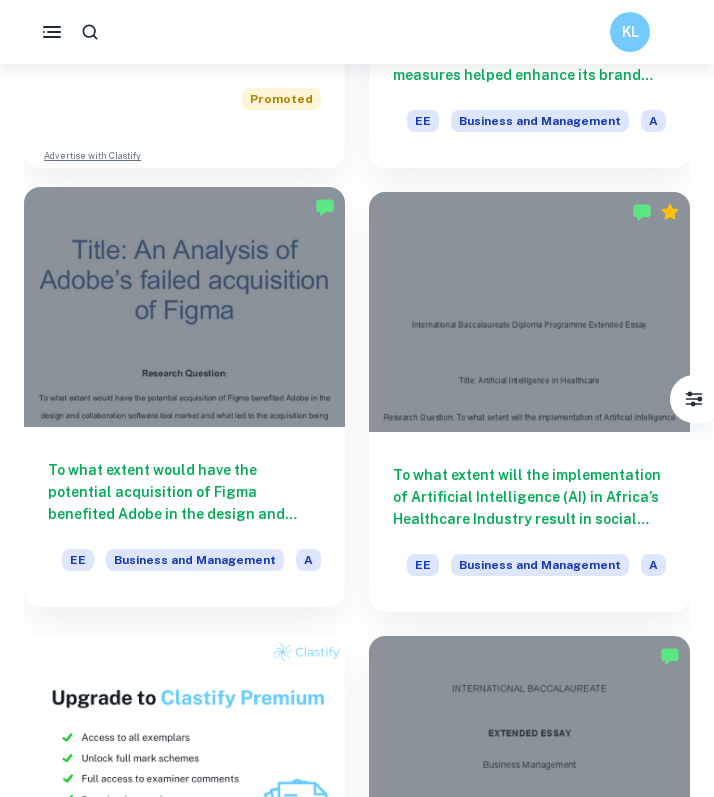 click on "To what extent would have the potential acquisition of Figma benefited Adobe in the design and collaboration software tool market and what led to the acquisition being terminated?" at bounding box center [184, 492] 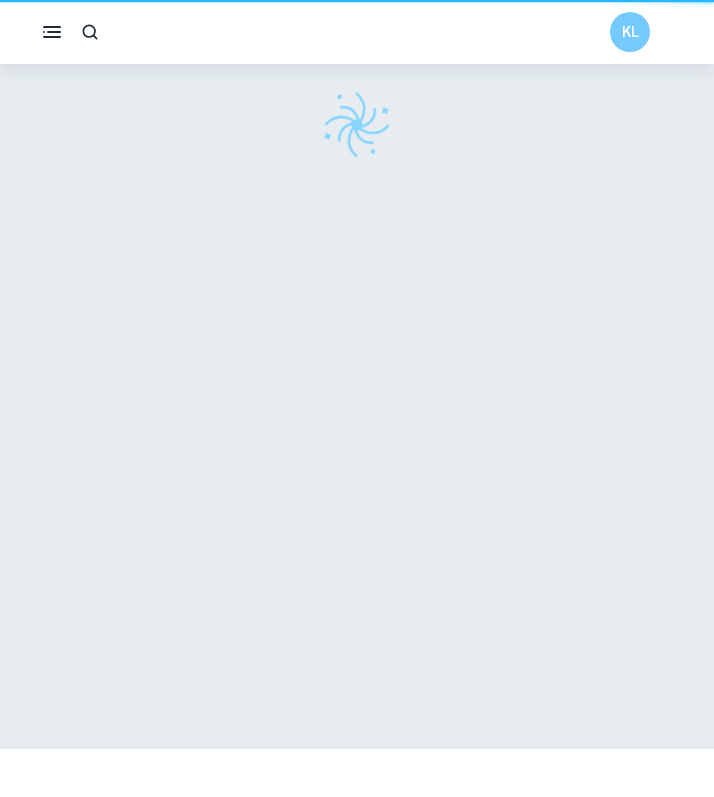 scroll, scrollTop: 0, scrollLeft: 0, axis: both 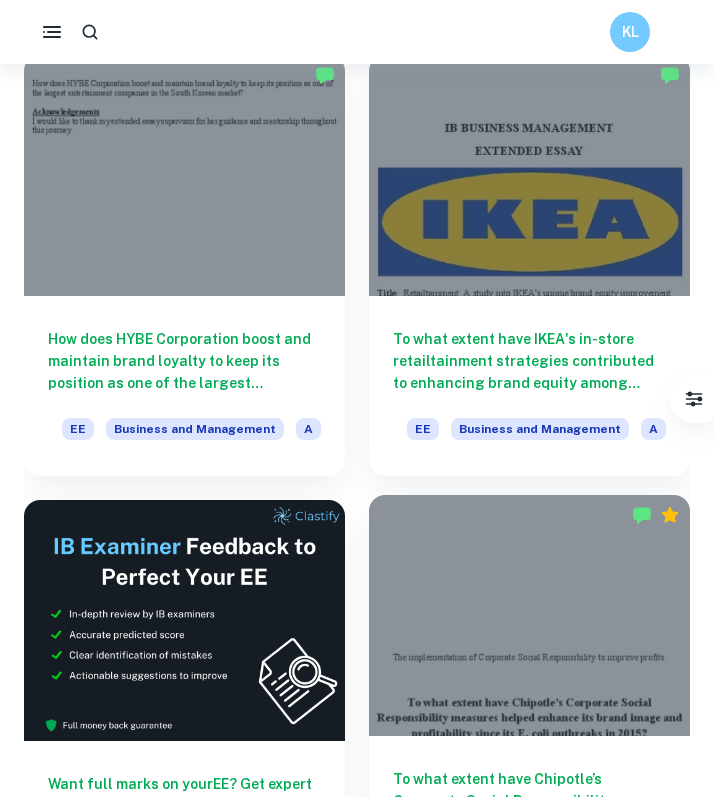 click on "To what extent have IKEA's in-store retailtainment strategies contributed to enhancing brand equity among consumers primarily in the United States? EE Business and Management A" at bounding box center (529, 386) 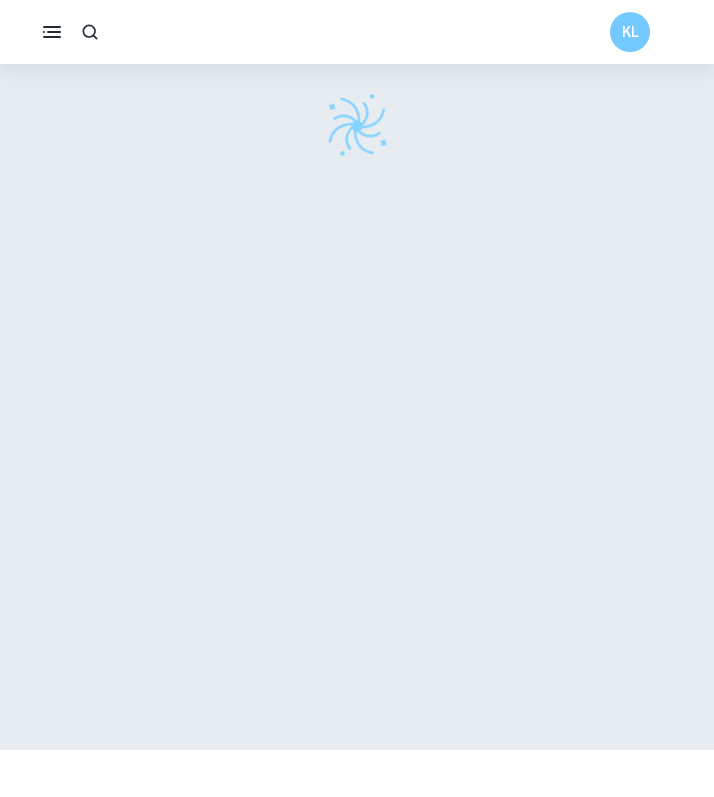 scroll, scrollTop: 0, scrollLeft: 0, axis: both 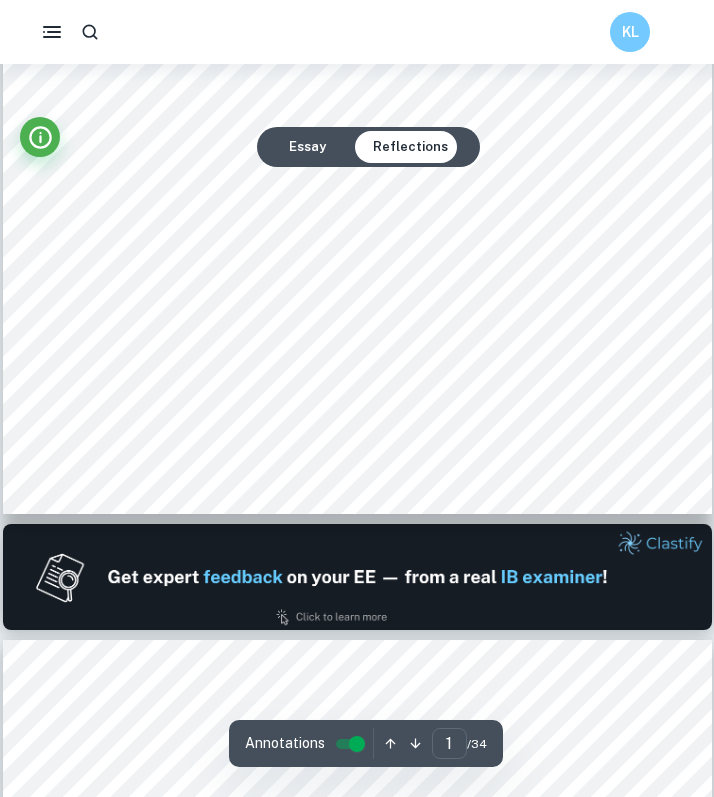 type on "2" 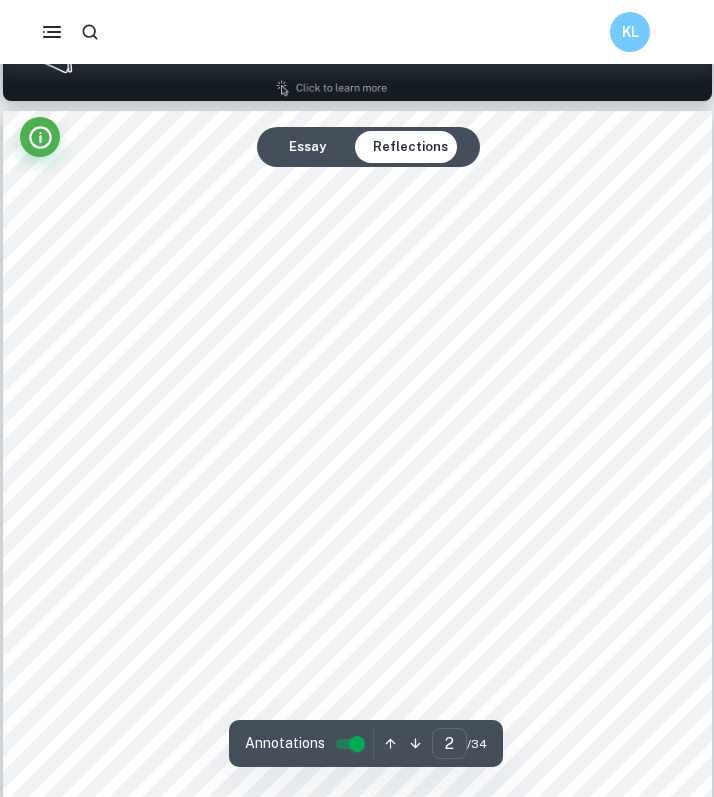 scroll, scrollTop: 1102, scrollLeft: 0, axis: vertical 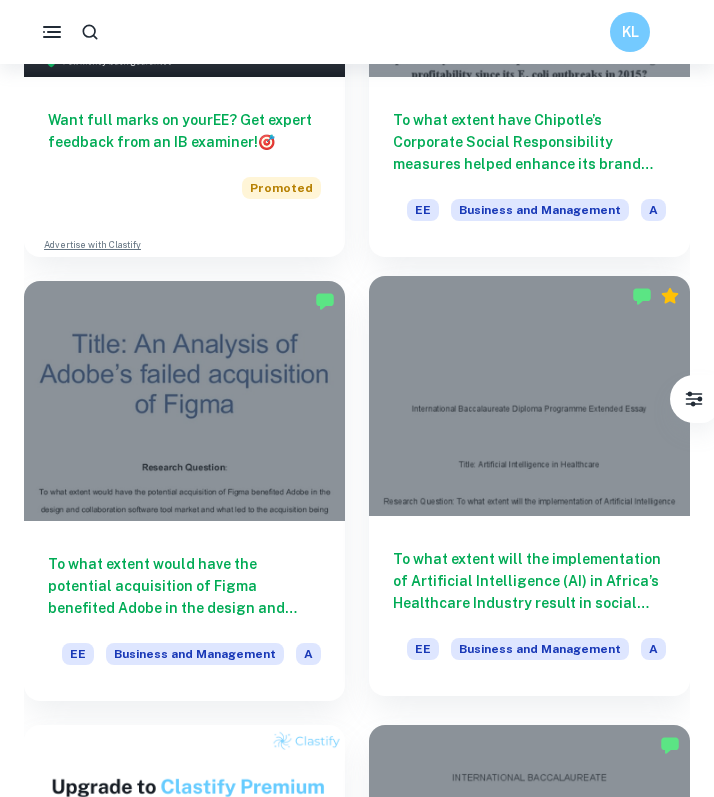 click on "To what extent will the implementation of Artificial Intelligence (AI) in Africa’s Healthcare Industry result in social benefits? EE Business and Management A" at bounding box center [529, 606] 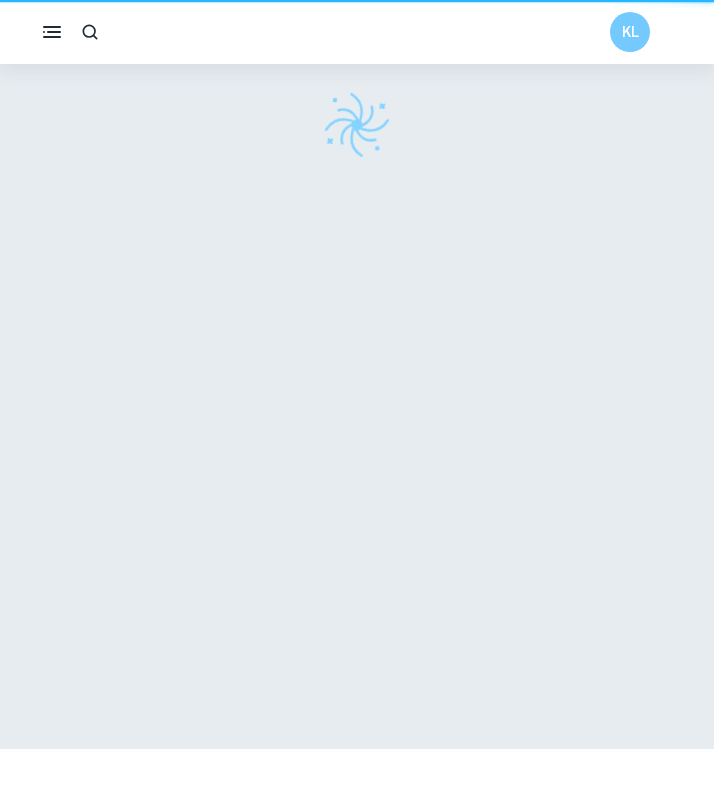 scroll, scrollTop: 0, scrollLeft: 0, axis: both 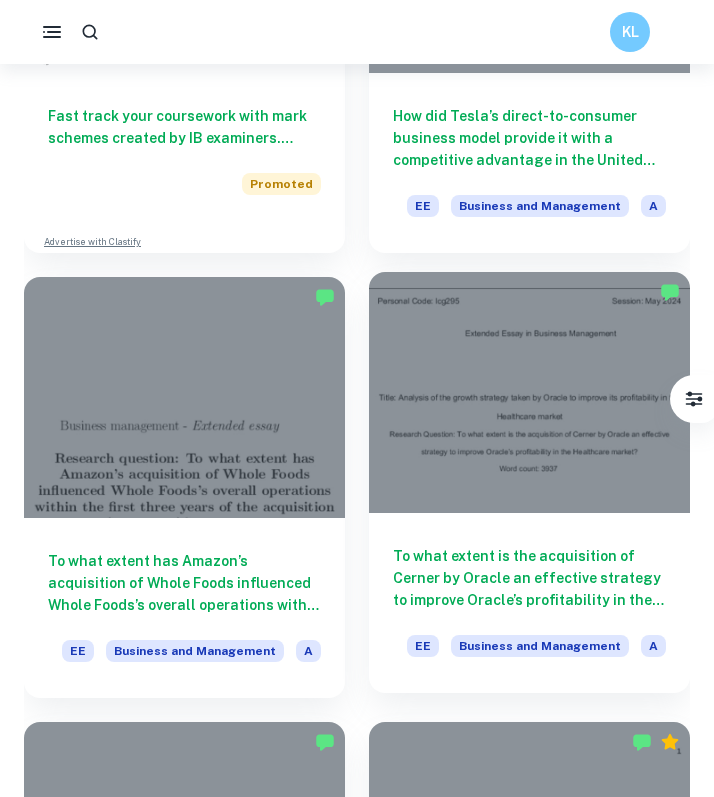 click on "To what extent is the acquisition of Cerner by Oracle an effective strategy to improve Oracle’s profitability in the Healthcare market? EE Business and Management A" at bounding box center [529, 603] 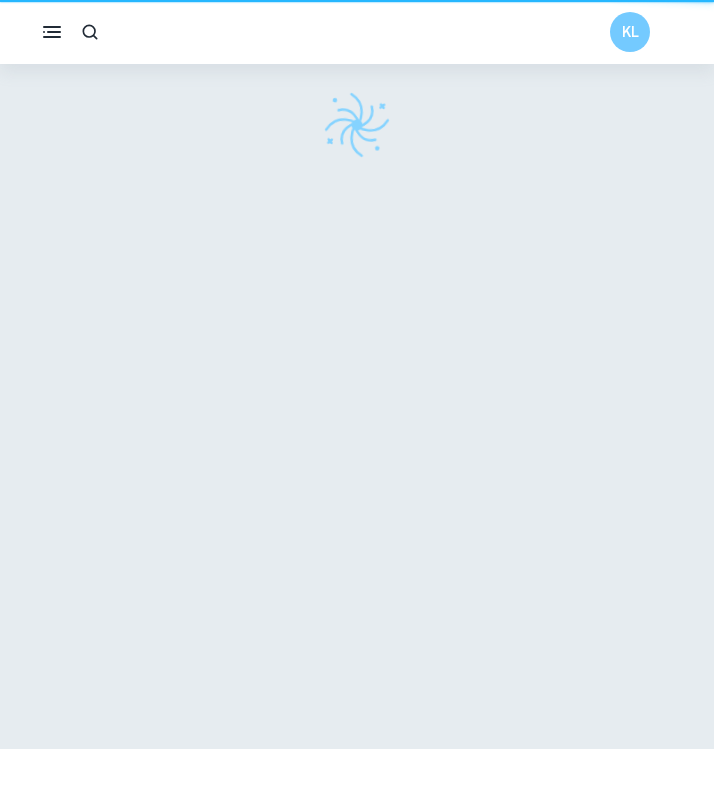 scroll, scrollTop: 0, scrollLeft: 0, axis: both 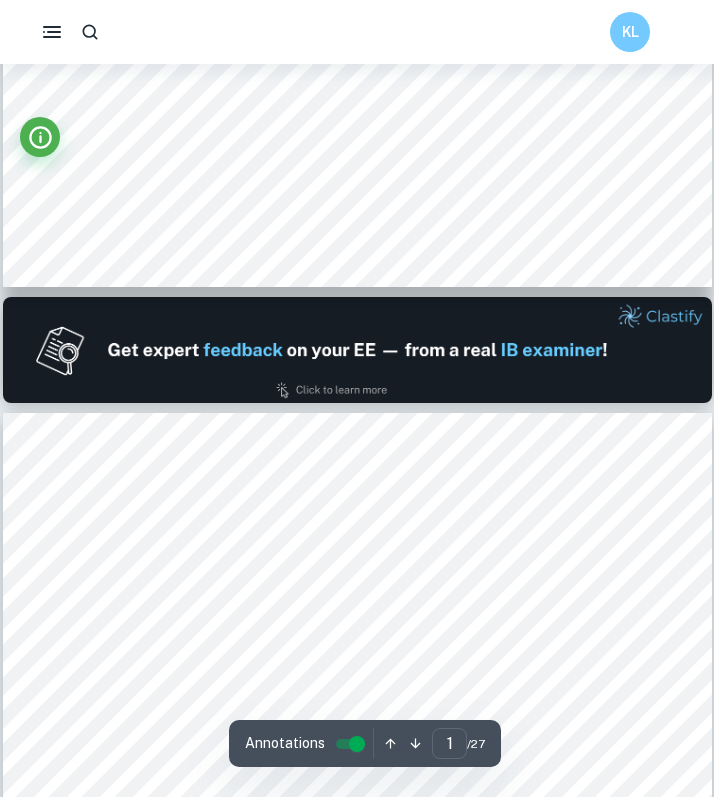 type on "2" 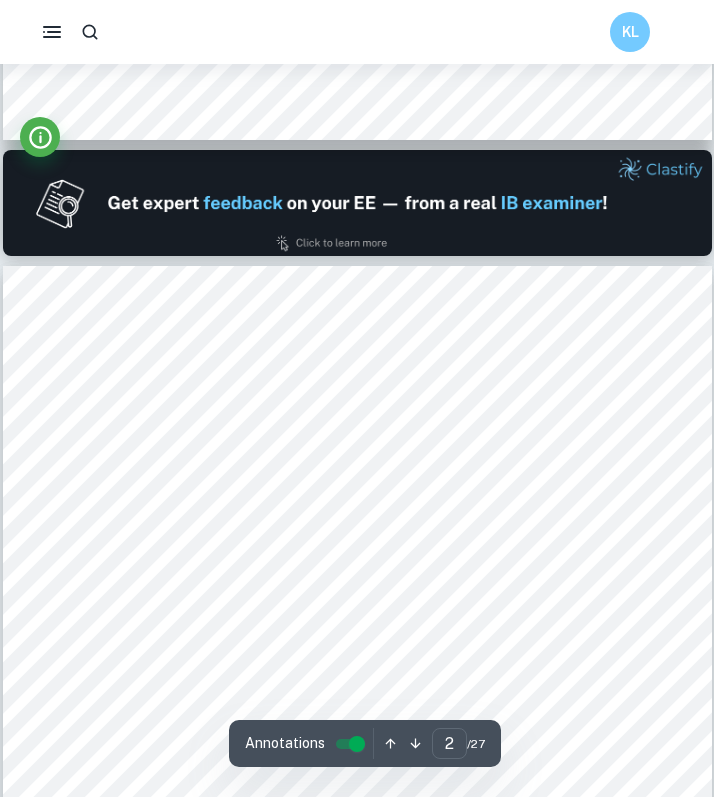 scroll, scrollTop: 958, scrollLeft: 0, axis: vertical 